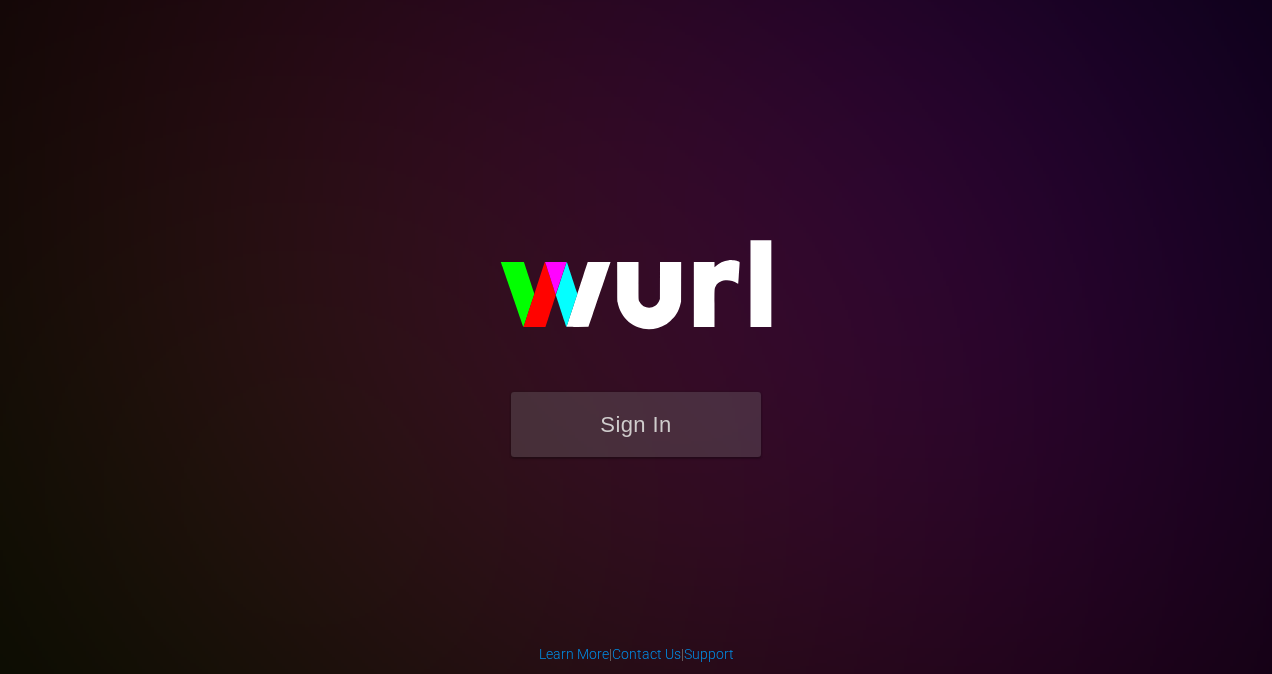 scroll, scrollTop: 0, scrollLeft: 0, axis: both 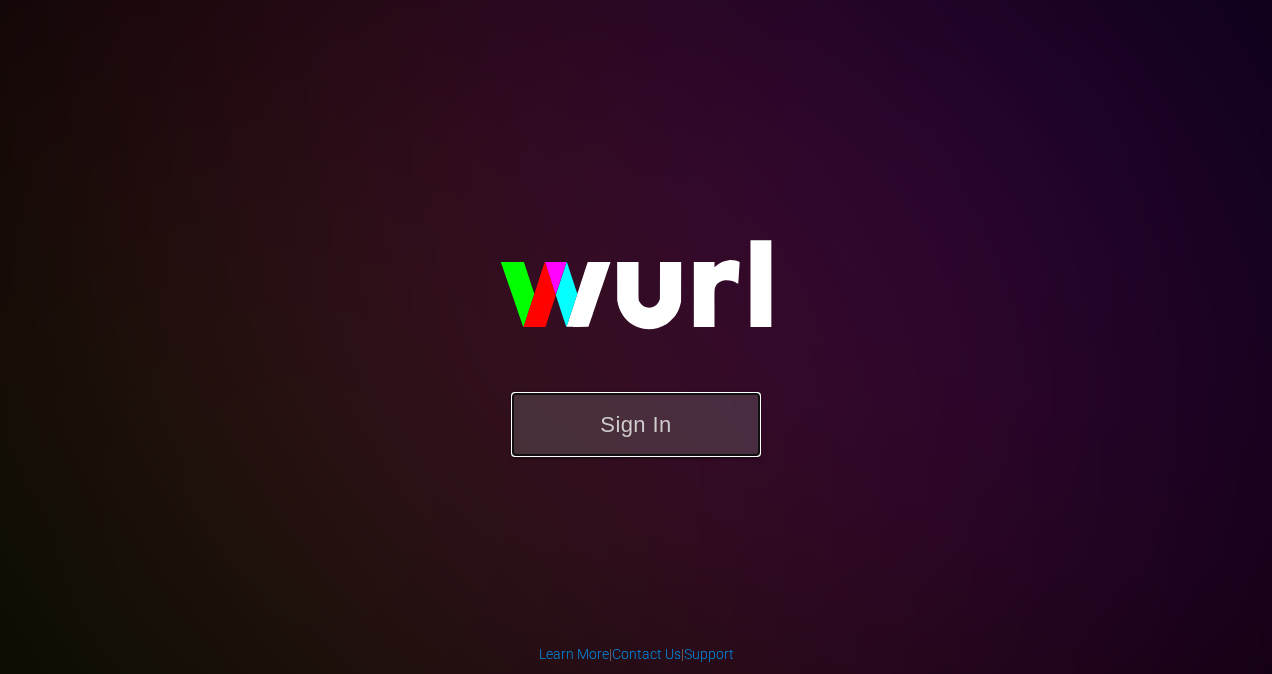 click on "Sign In" at bounding box center [636, 424] 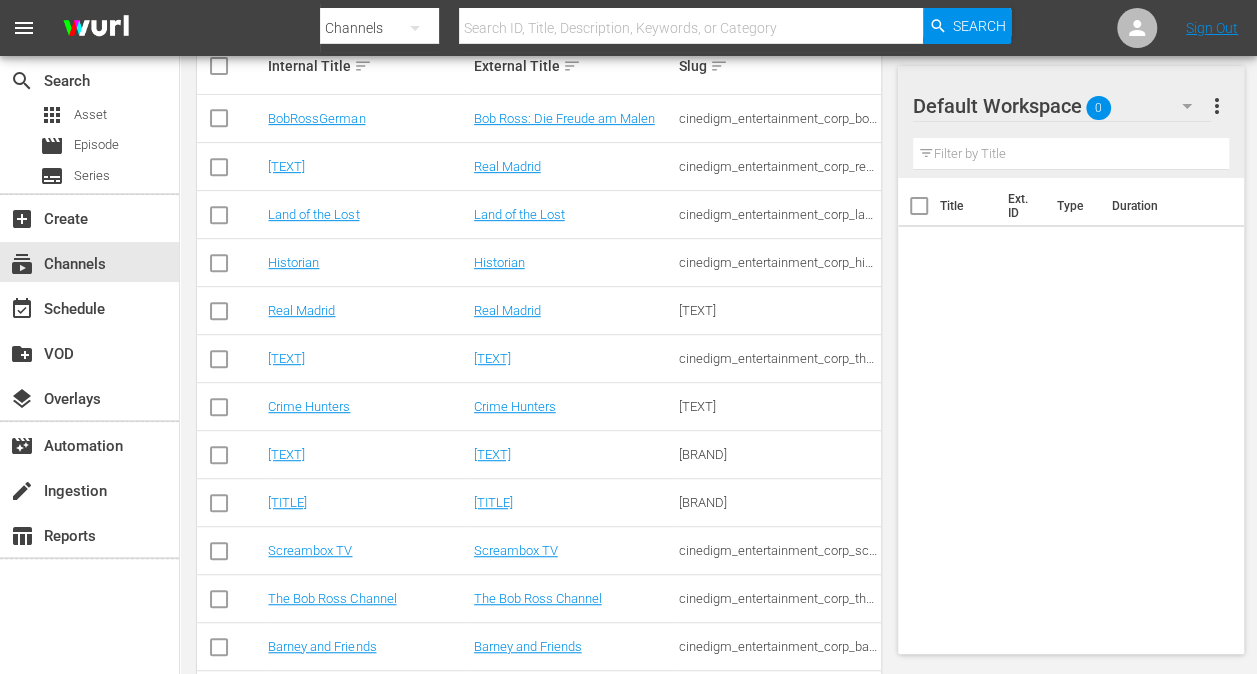 scroll, scrollTop: 400, scrollLeft: 0, axis: vertical 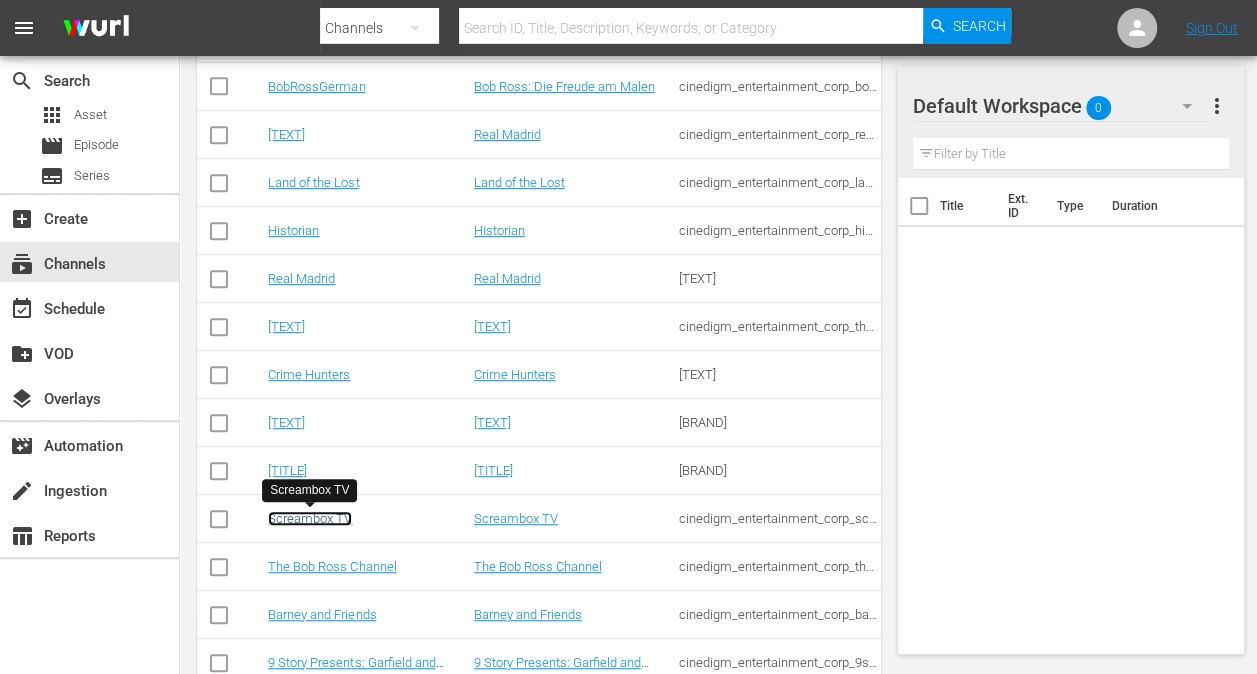 click on "Screambox TV" at bounding box center [310, 518] 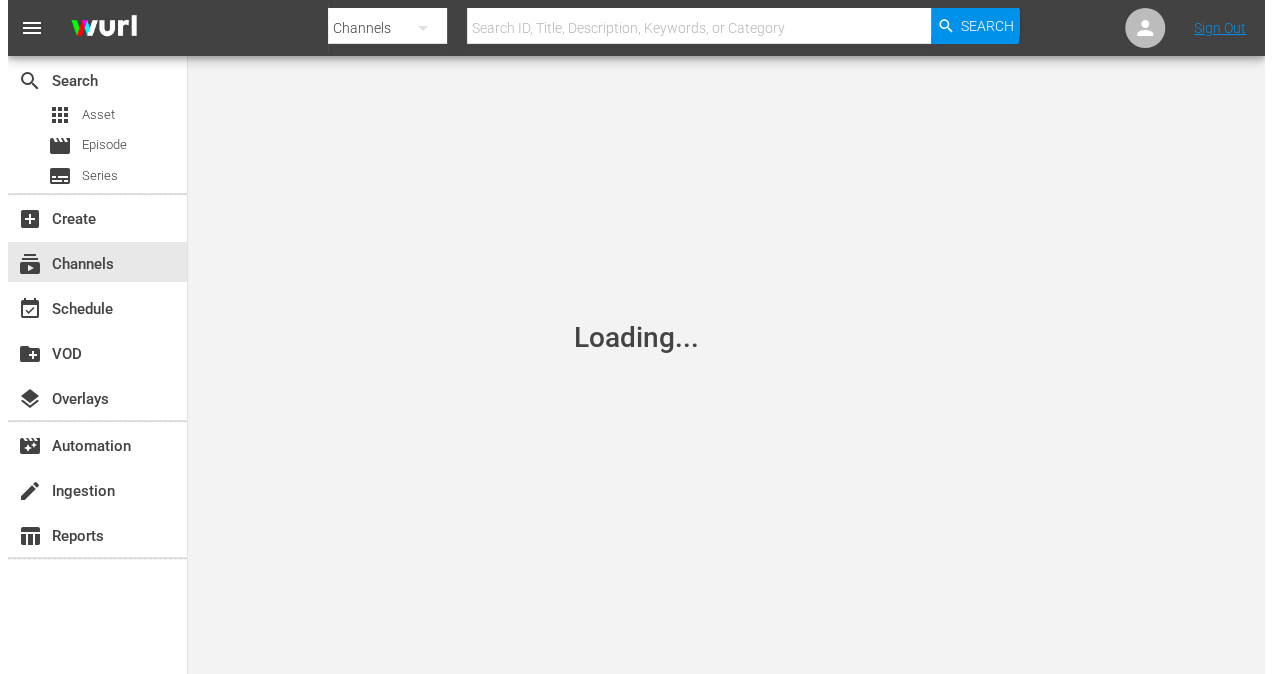 scroll, scrollTop: 0, scrollLeft: 0, axis: both 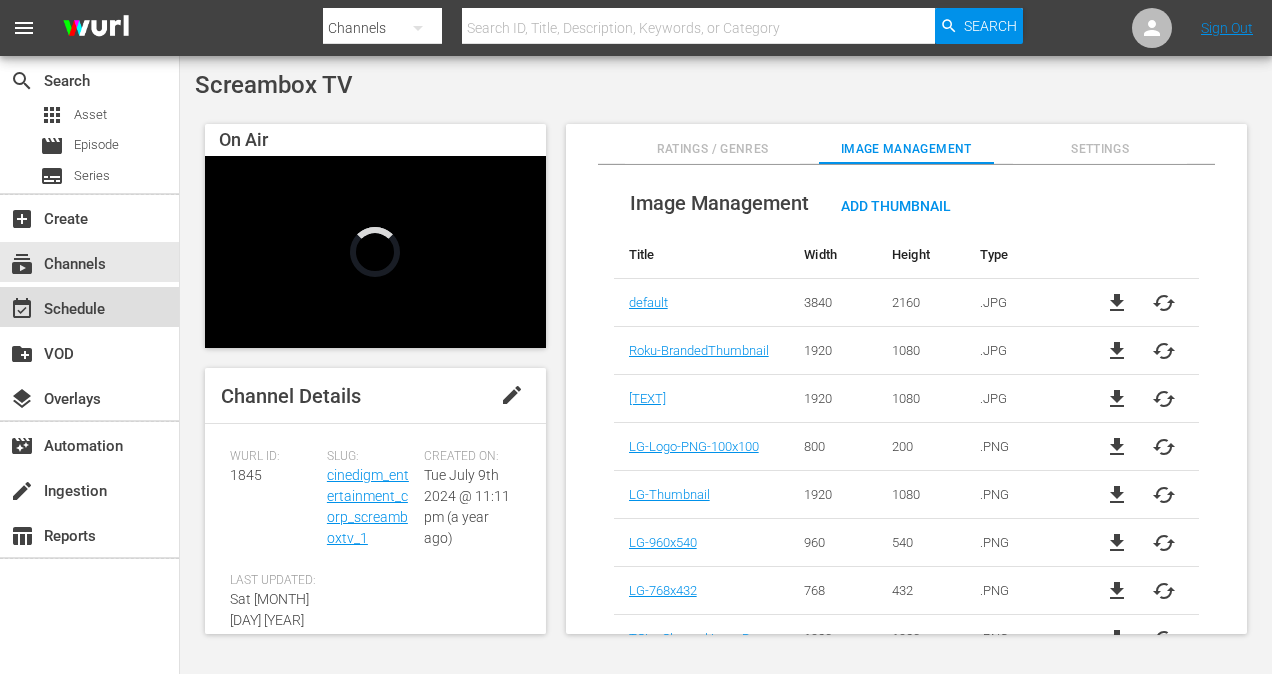 click on "event_available   Schedule" at bounding box center (56, 306) 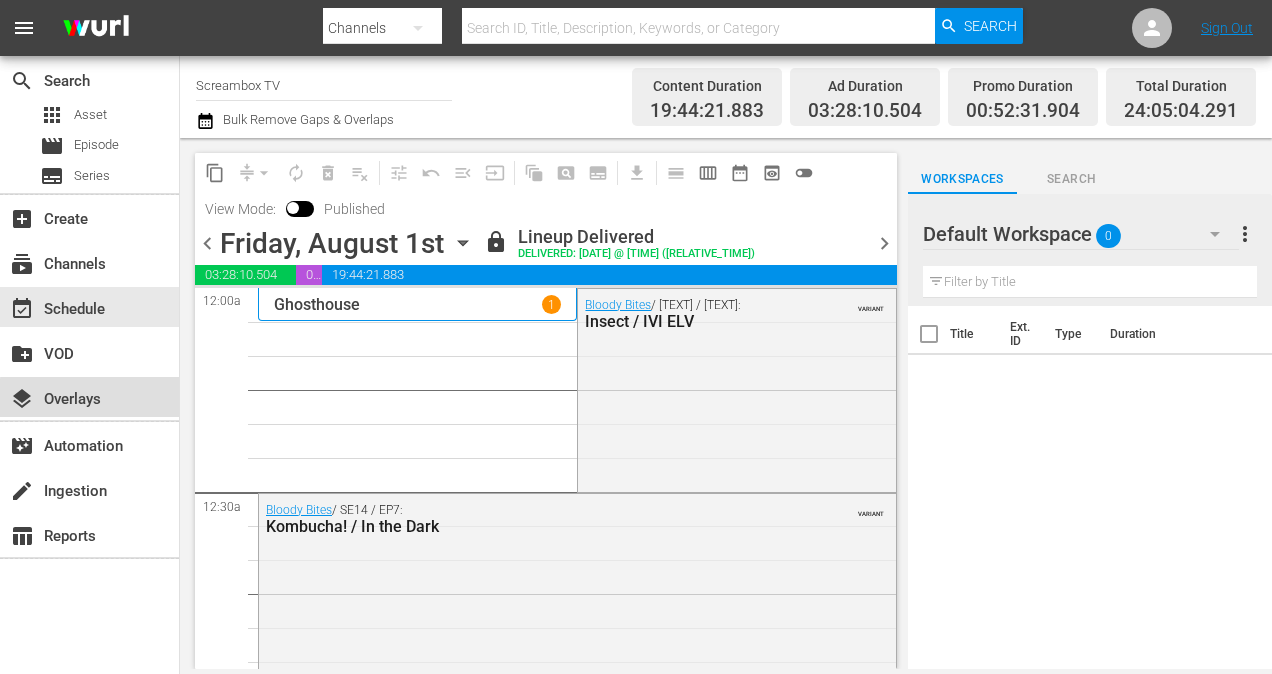 click on "layers   Overlays" at bounding box center [56, 396] 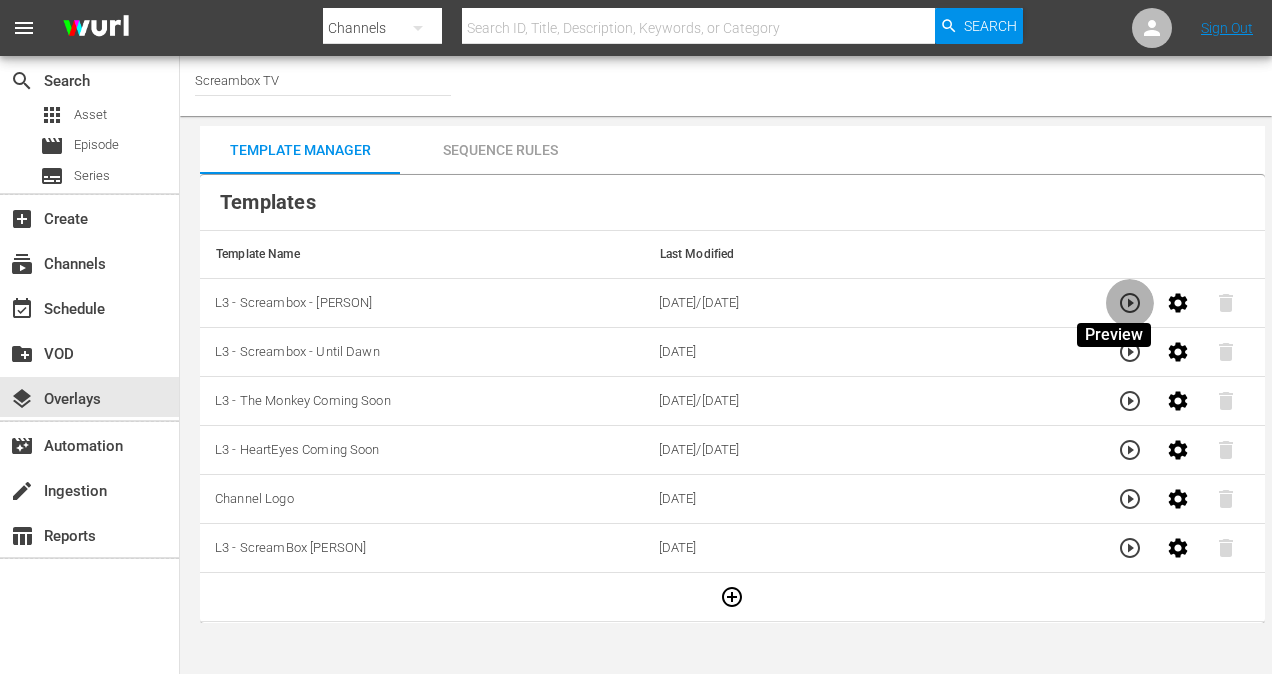 click 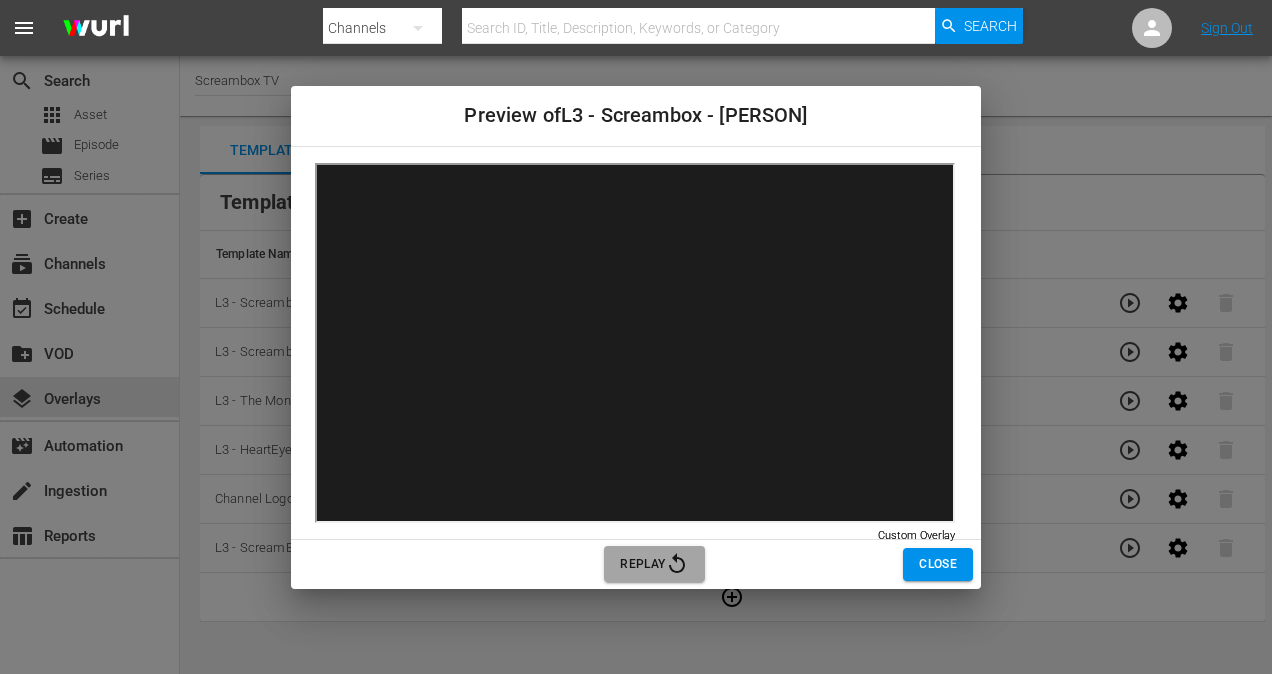 click on "Replay" at bounding box center (654, 564) 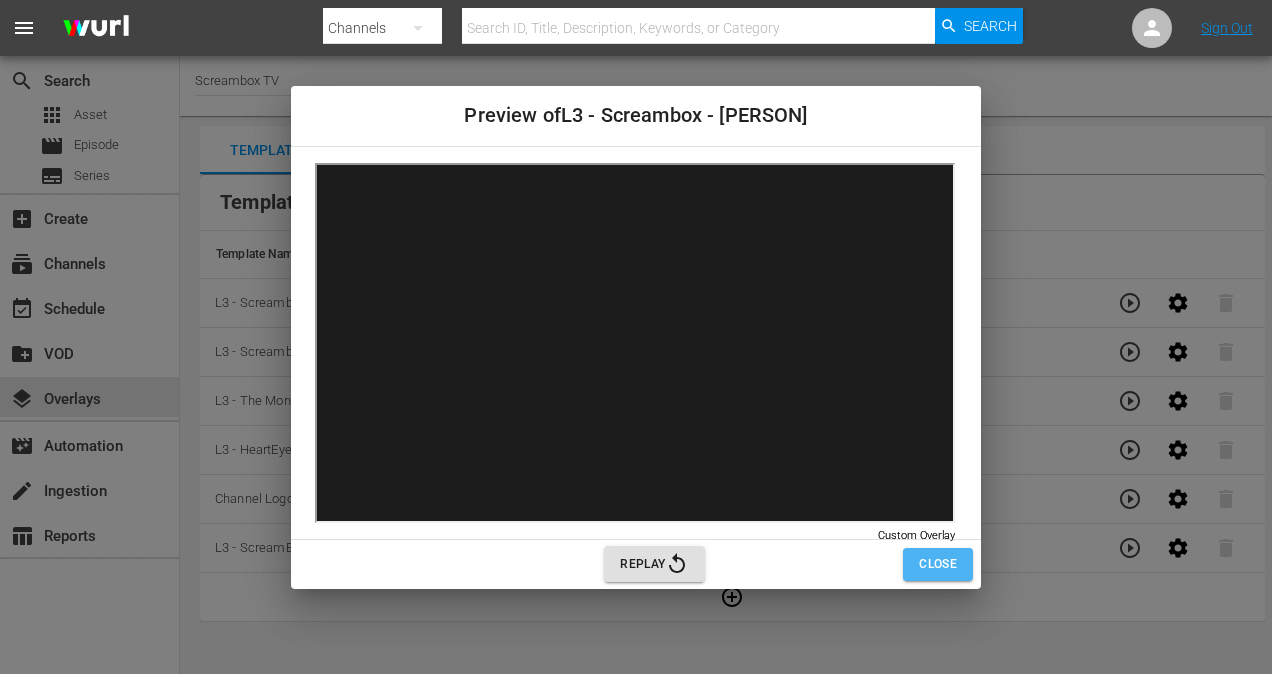 click on "Close" at bounding box center (938, 564) 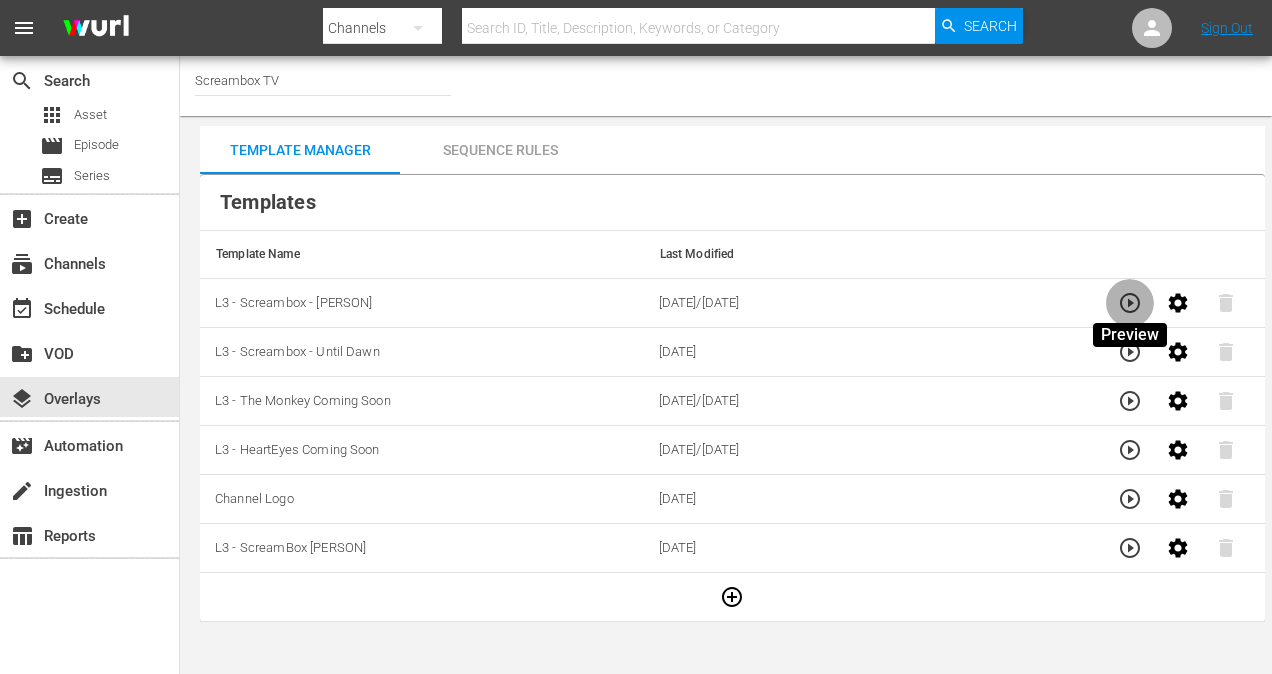 click 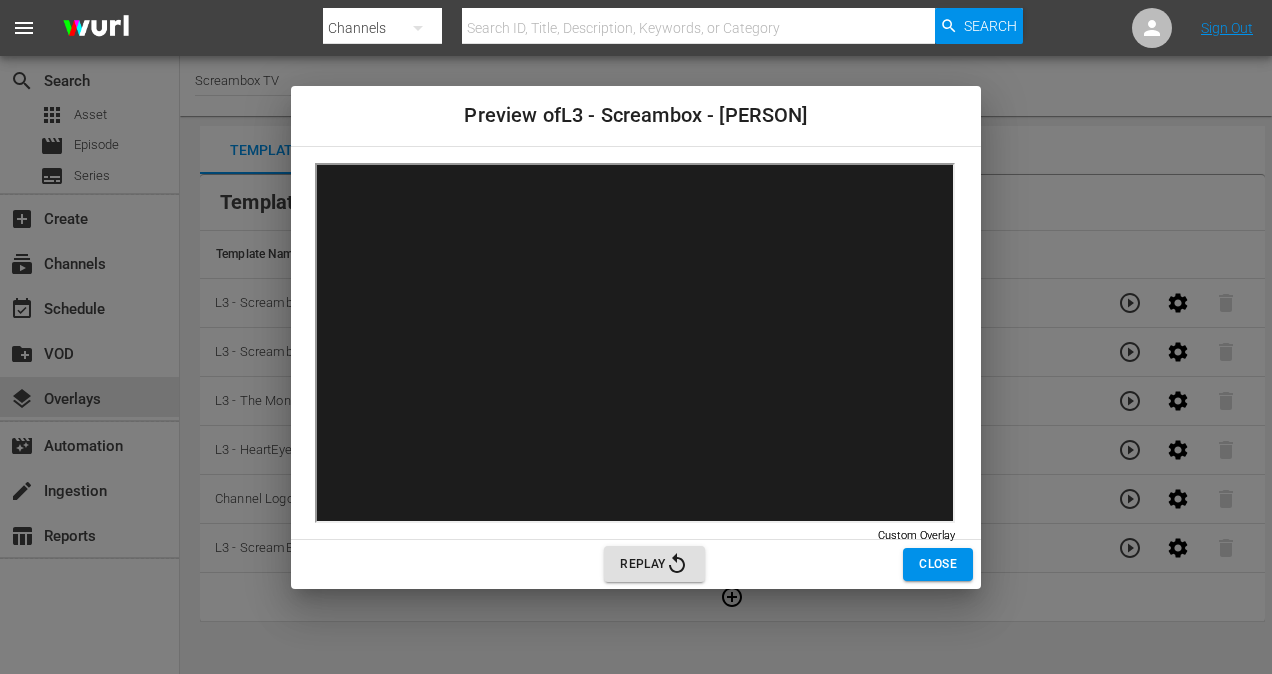 click on "Replay" at bounding box center [654, 564] 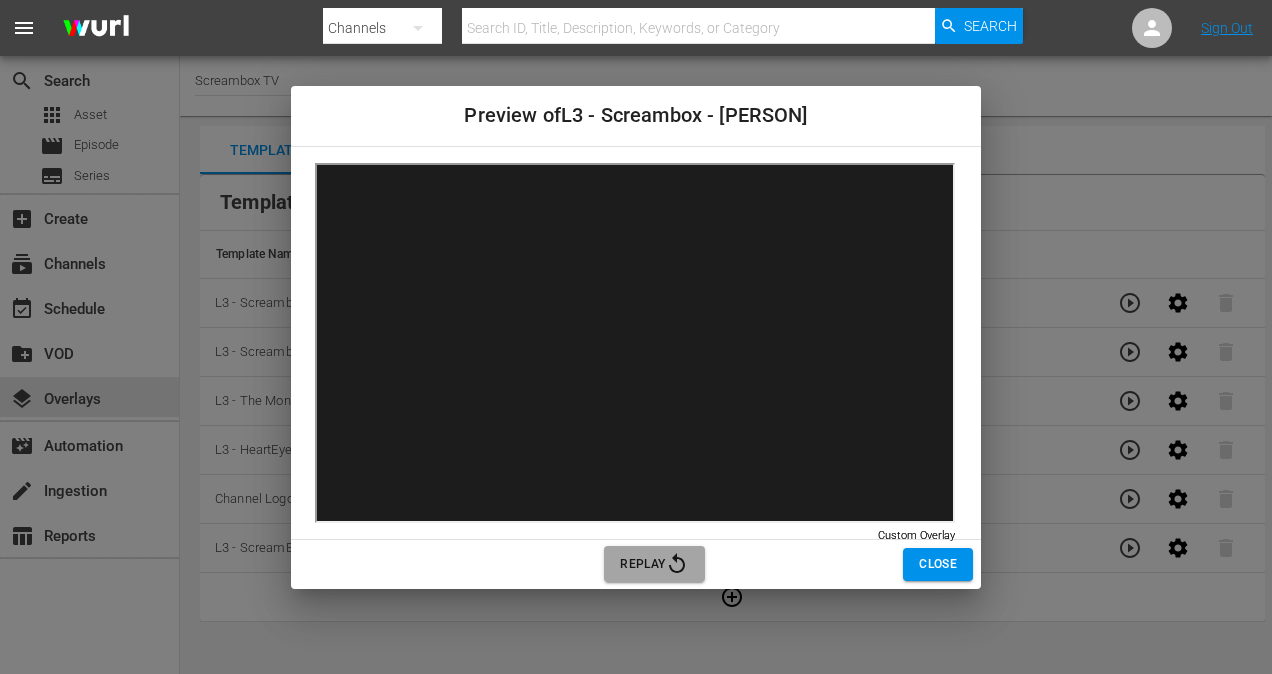 click 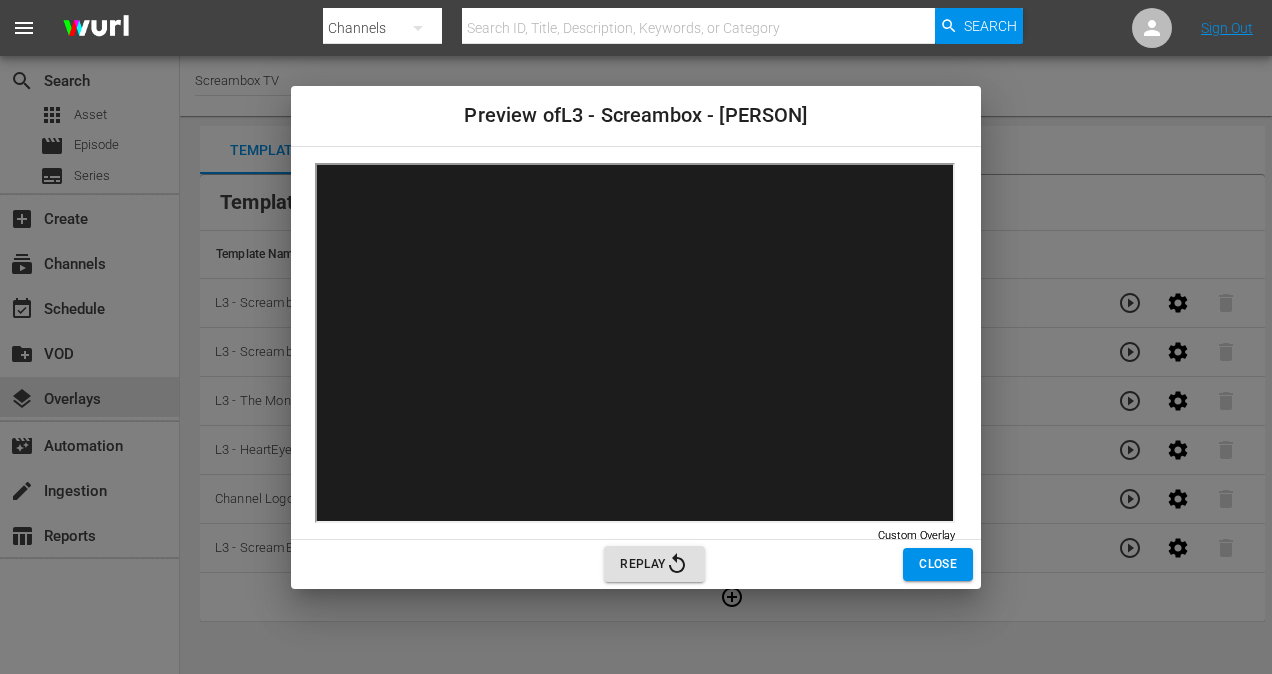 click on "Replay" at bounding box center (654, 564) 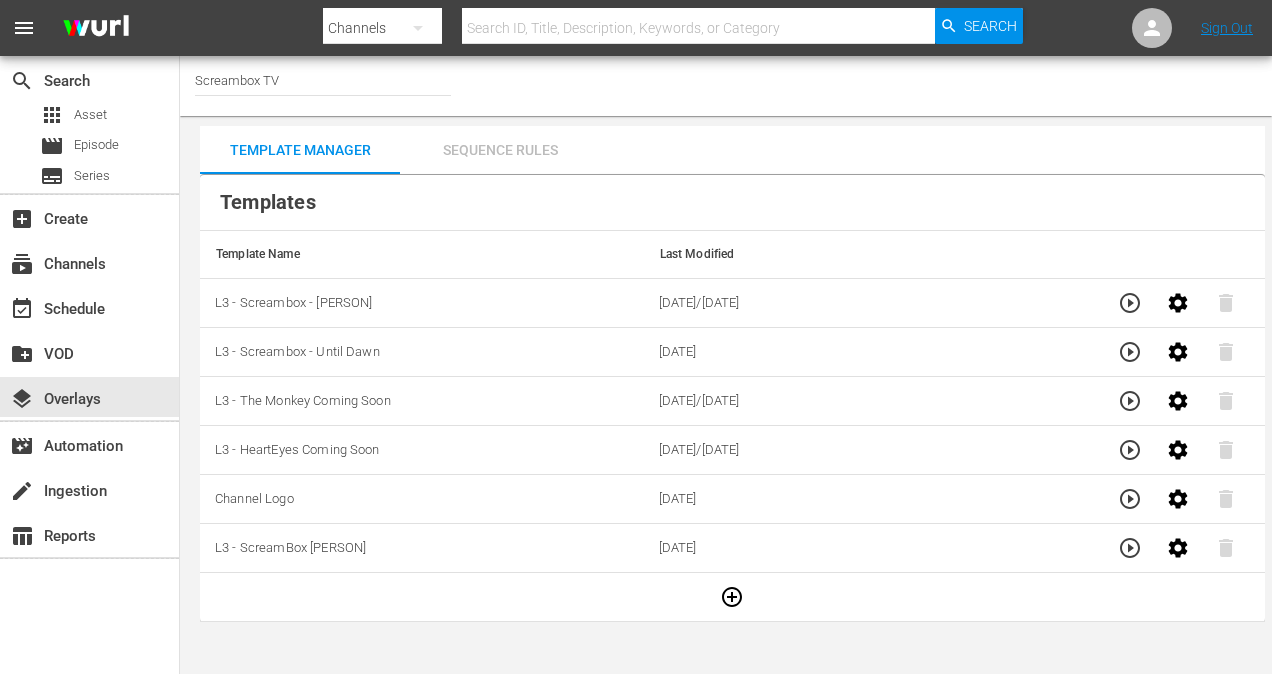 click on "Sequence Rules" at bounding box center [500, 150] 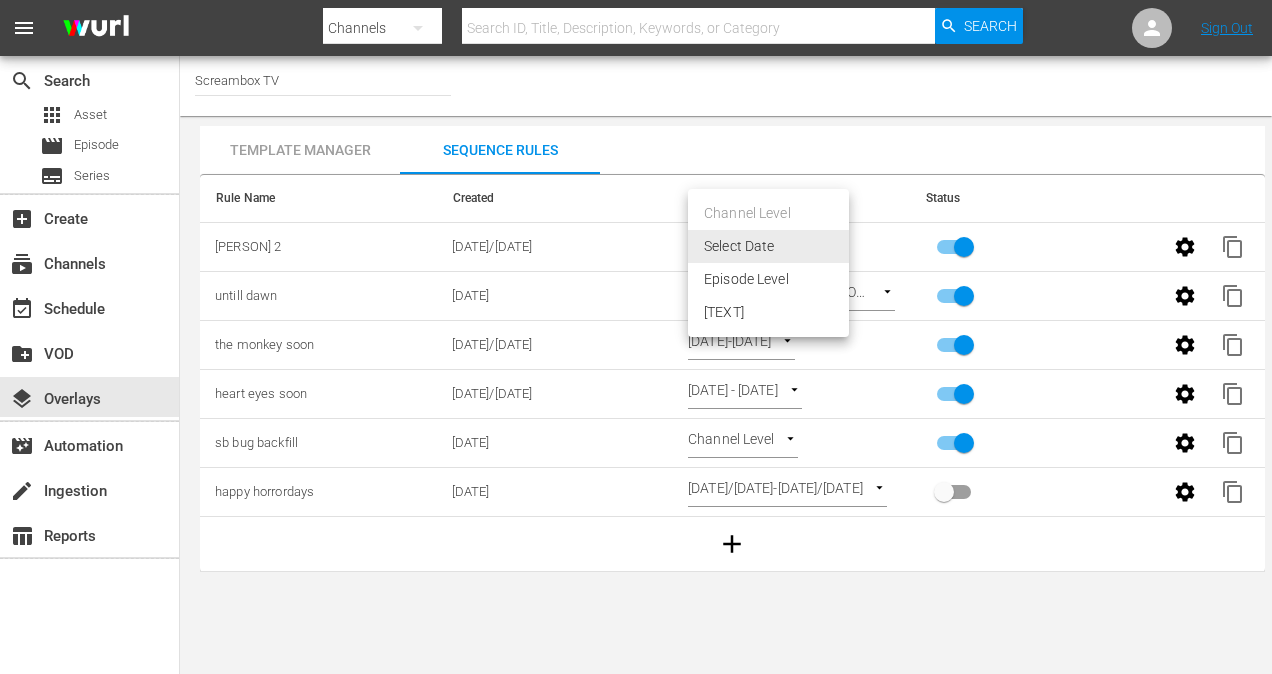 click on "menu Search By Channels Search ID, Title, Description, Keywords, or Category Search Sign Out search Search apps Asset movie Episode subtitles Series add_box Create subscriptions Channels event_available Schedule create_new_folder VOD layers Overlays movie_filter Automation create Ingestion table_chart Reports Channel Title Screambox TV Template Manager Sequence Rules Templates Template Name Last Modified L3 - Screambox - Megan2 06/19/2025 L3 - Screambox - Until Dawn 04/22/2025 L3 - The Monkey Coming Soon 02/06/2025 L3 - HeartEyes Coming Soon 01/14/2025 Channel Logo 12/06/2024 L3 - ScreamBox HappyHorrorDays 12/06/2024 Rule Name Created Applied To Status Megan 2 06/19/2025 6/20/2025-6/23/2025 SELECT_DATE content_copy untill dawn 04/22/2025 4/22/2025-4/25/2025 SELECT_DATE content_copy the monkey soon 02/06/2025 2/17/2025-2/21/2025 SELECT_DATE content_copy heart eyes soon 01/14/2025 2/3/2025-2/9/2025 SELECT_DATE content_copy sb bug backfill 12/11/2024 Channel Level CHANNEL_LEVEL" at bounding box center (636, 337) 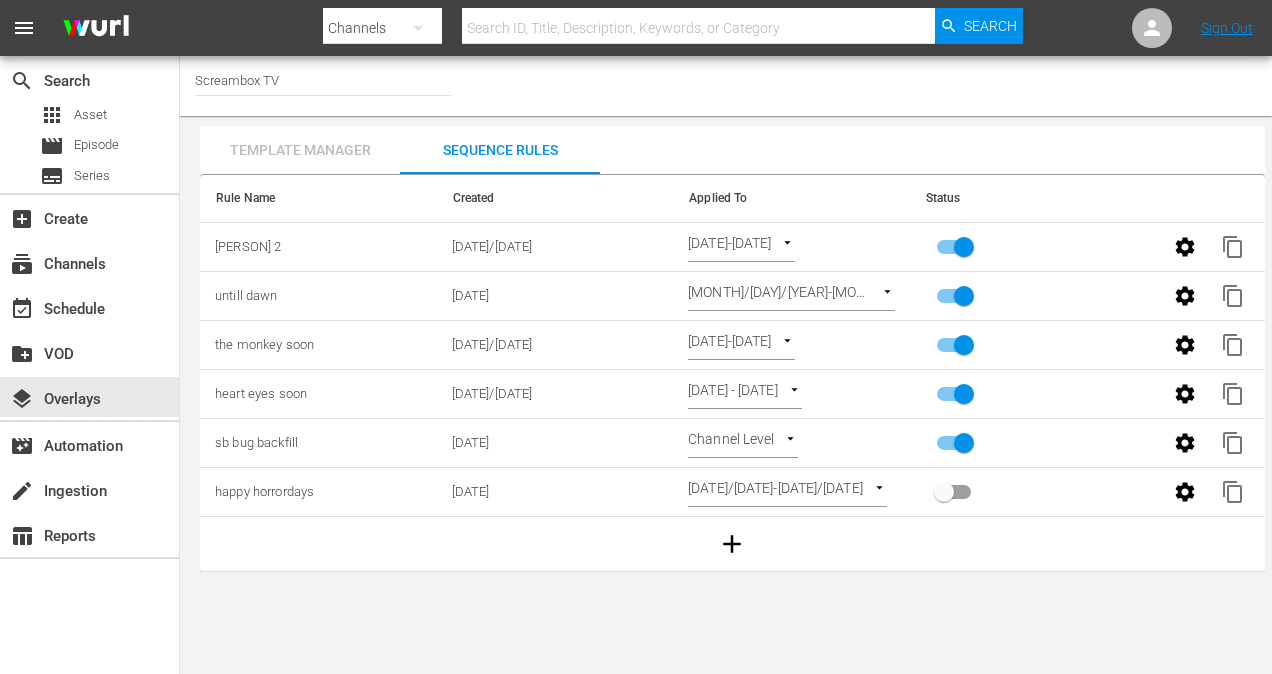 click on "Template Manager" at bounding box center [300, 150] 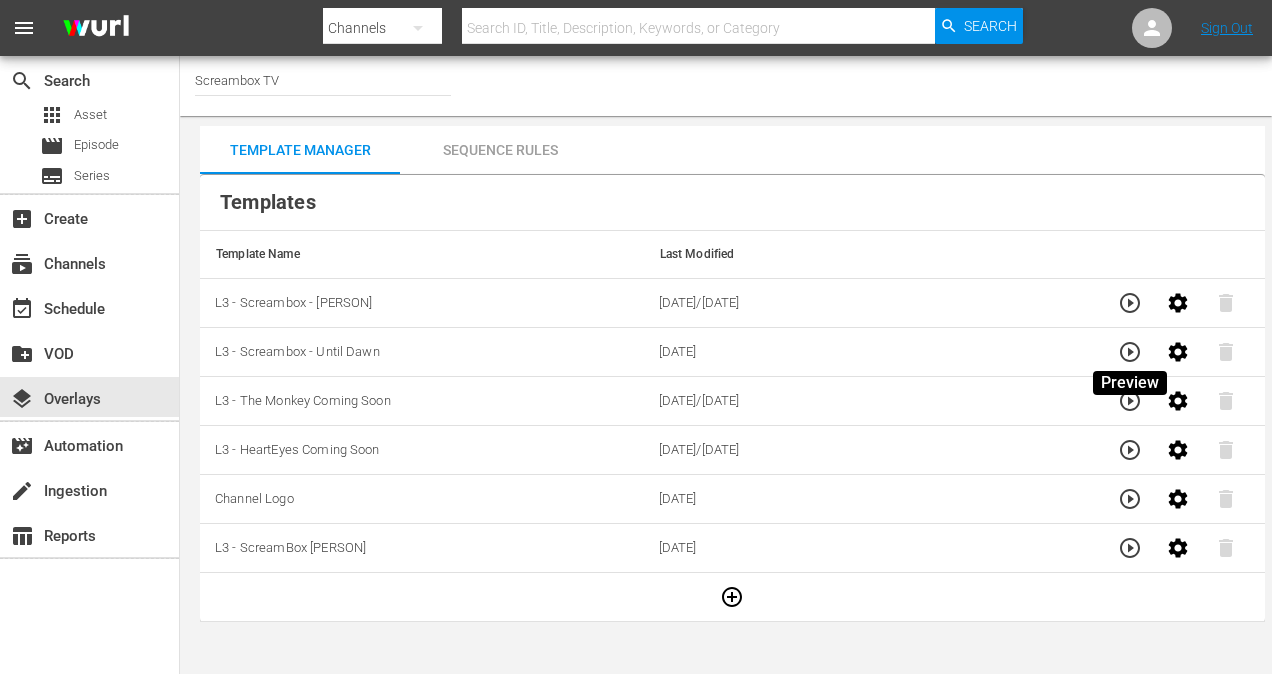 click 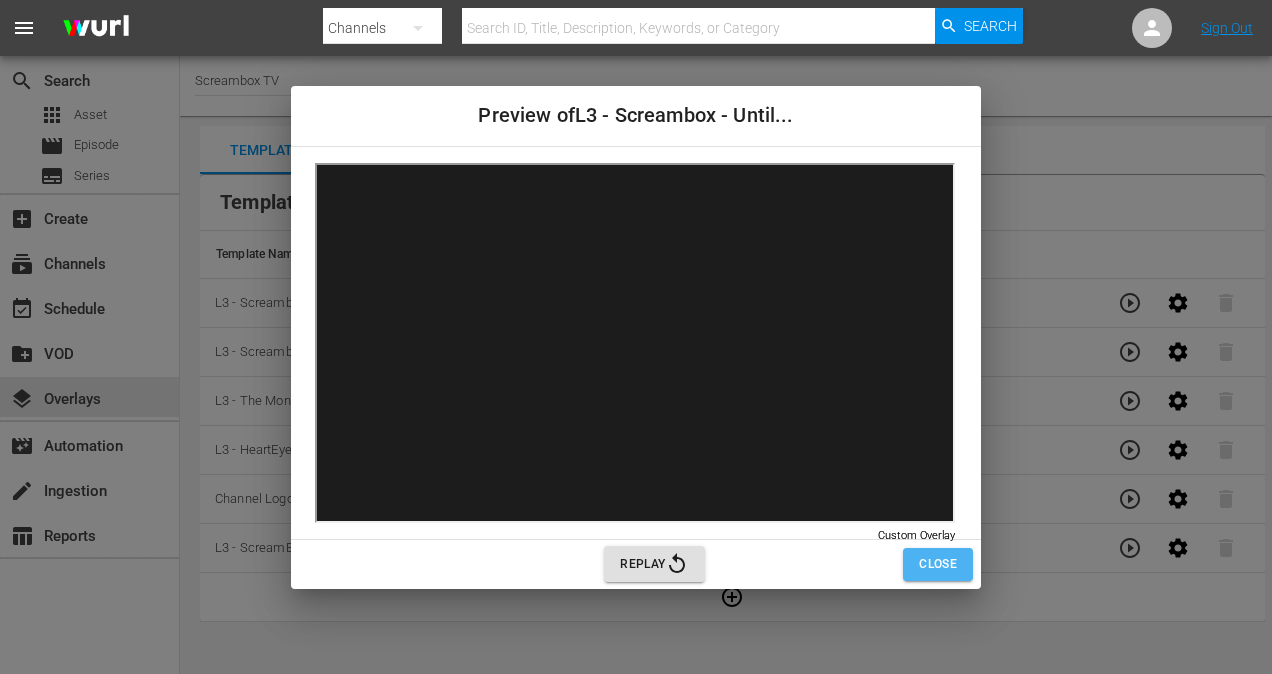click on "Close" at bounding box center (938, 564) 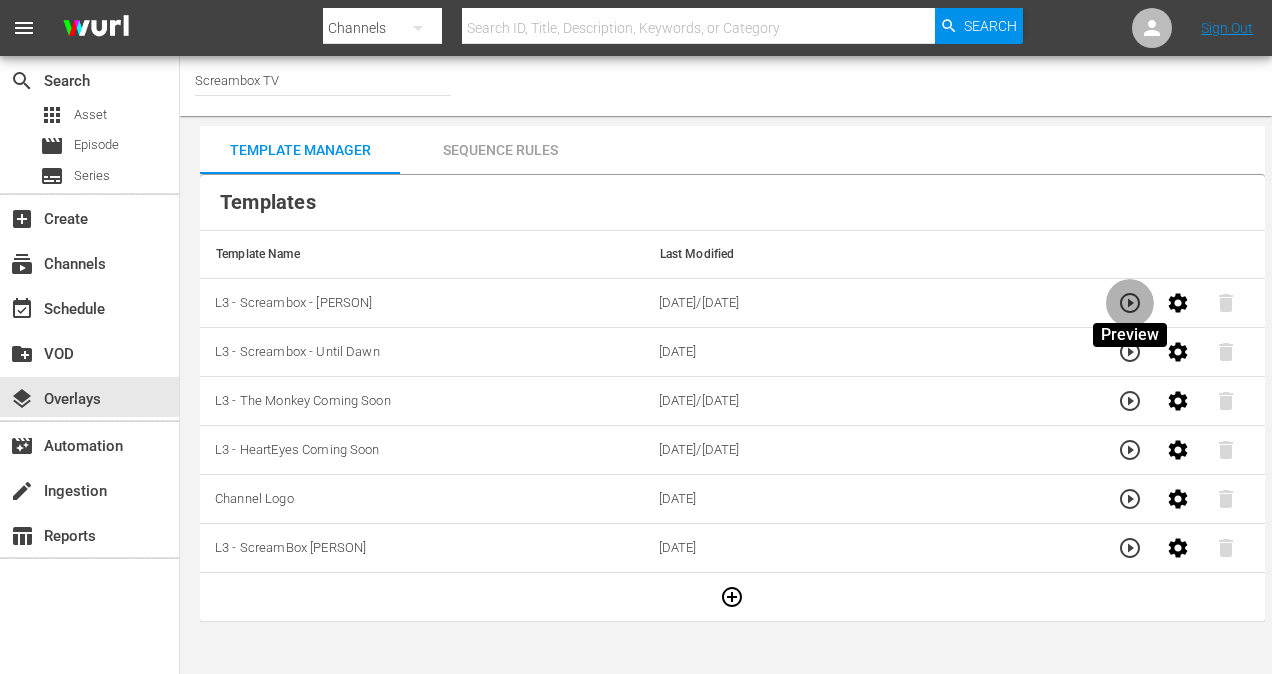 click 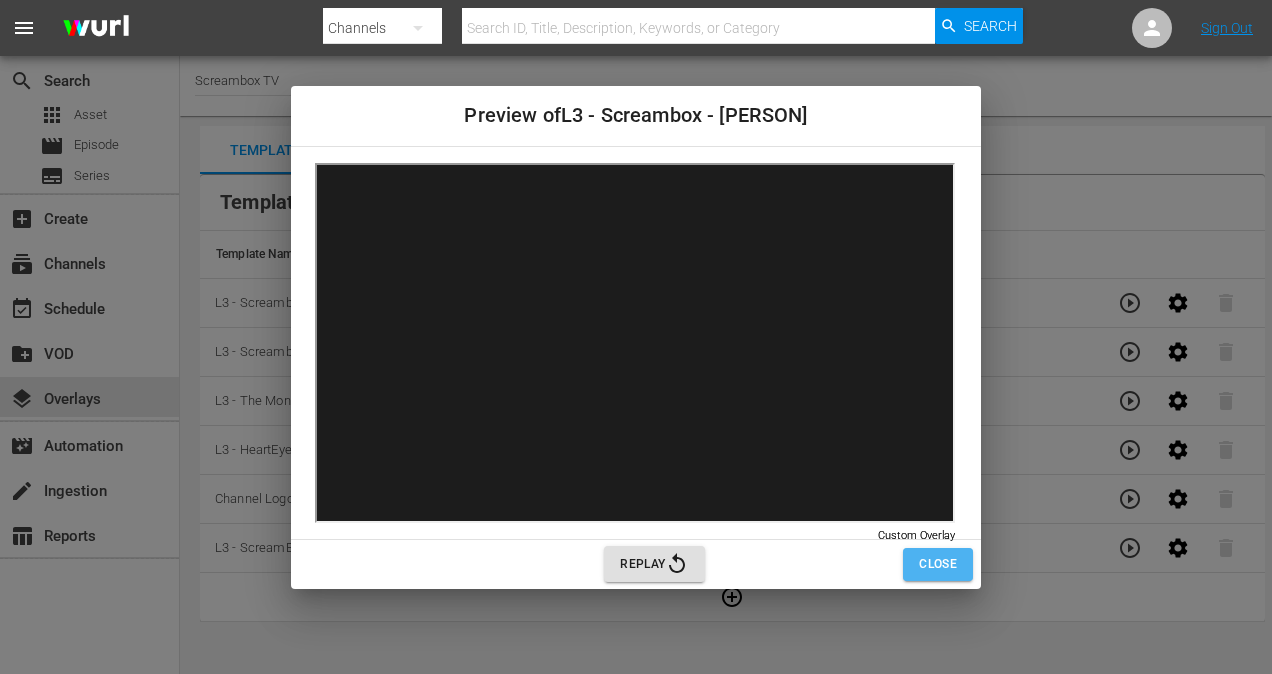 click on "Close" at bounding box center (938, 564) 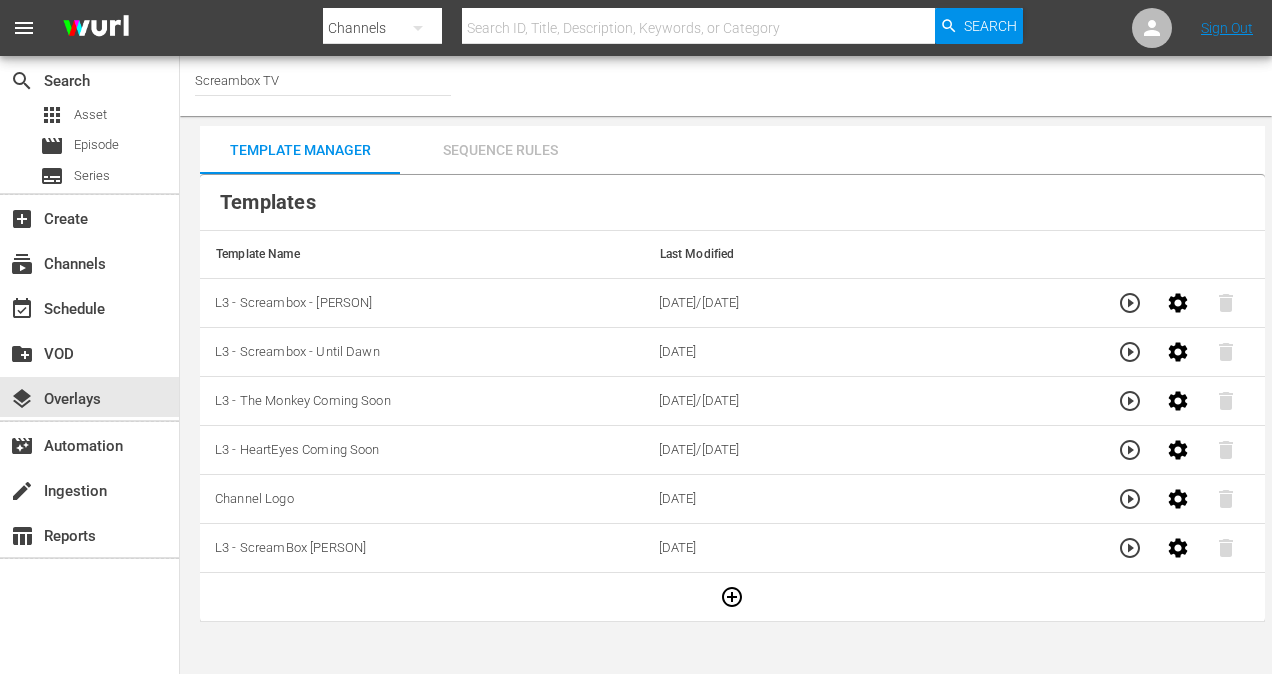 click on "Sequence Rules" at bounding box center [500, 150] 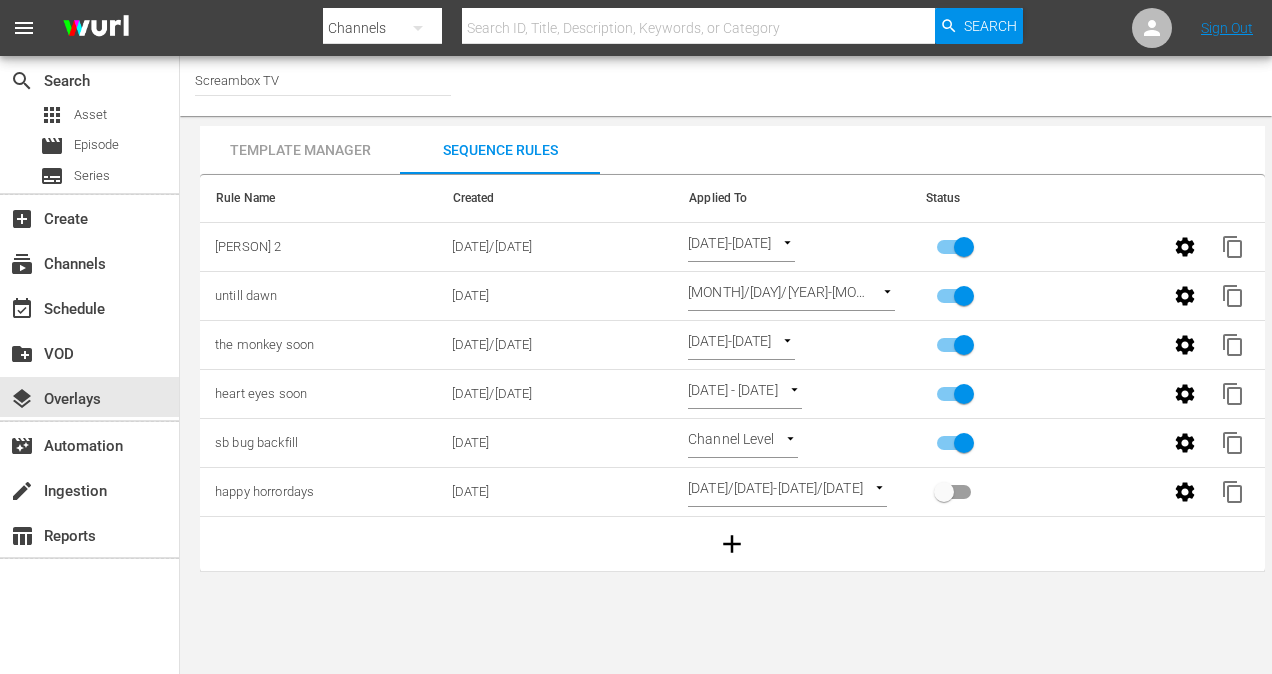 click on "menu Search By Channels Search ID, Title, Description, Keywords, or Category Search Sign Out search Search apps Asset movie Episode subtitles Series add_box Create subscriptions Channels event_available Schedule create_new_folder VOD layers Overlays movie_filter Automation create Ingestion table_chart Reports Channel Title Screambox TV Template Manager Sequence Rules Templates Template Name Last Modified L3 - Screambox - Megan2 06/19/2025 L3 - Screambox - Until Dawn 04/22/2025 L3 - The Monkey Coming Soon 02/06/2025 L3 - HeartEyes Coming Soon 01/14/2025 Channel Logo 12/06/2024 L3 - ScreamBox HappyHorrorDays 12/06/2024 Rule Name Created Applied To Status Megan 2 06/19/2025 6/20/2025-6/23/2025 SELECT_DATE content_copy untill dawn 04/22/2025 4/22/2025-4/25/2025 SELECT_DATE content_copy the monkey soon 02/06/2025 2/17/2025-2/21/2025 SELECT_DATE content_copy heart eyes soon 01/14/2025 2/3/2025-2/9/2025 SELECT_DATE content_copy sb bug backfill 12/11/2024 Channel Level CHANNEL_LEVEL" at bounding box center [636, 337] 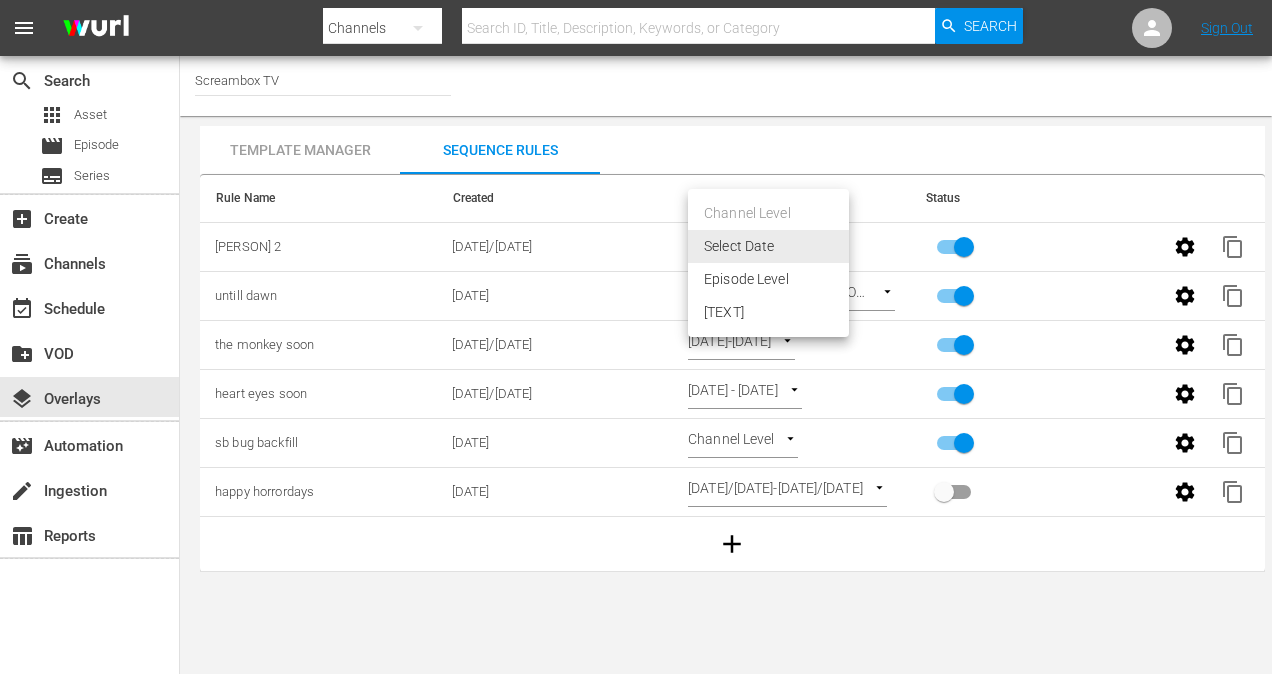 click at bounding box center [636, 337] 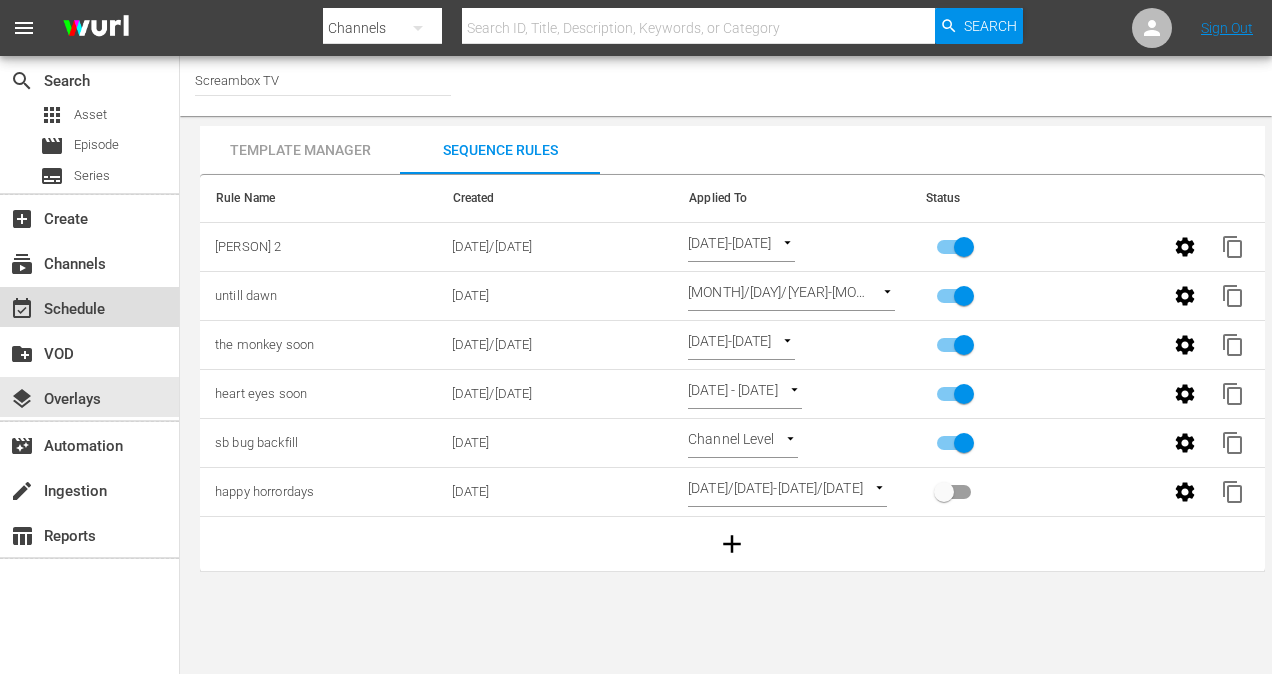 click on "event_available   Schedule" at bounding box center (56, 306) 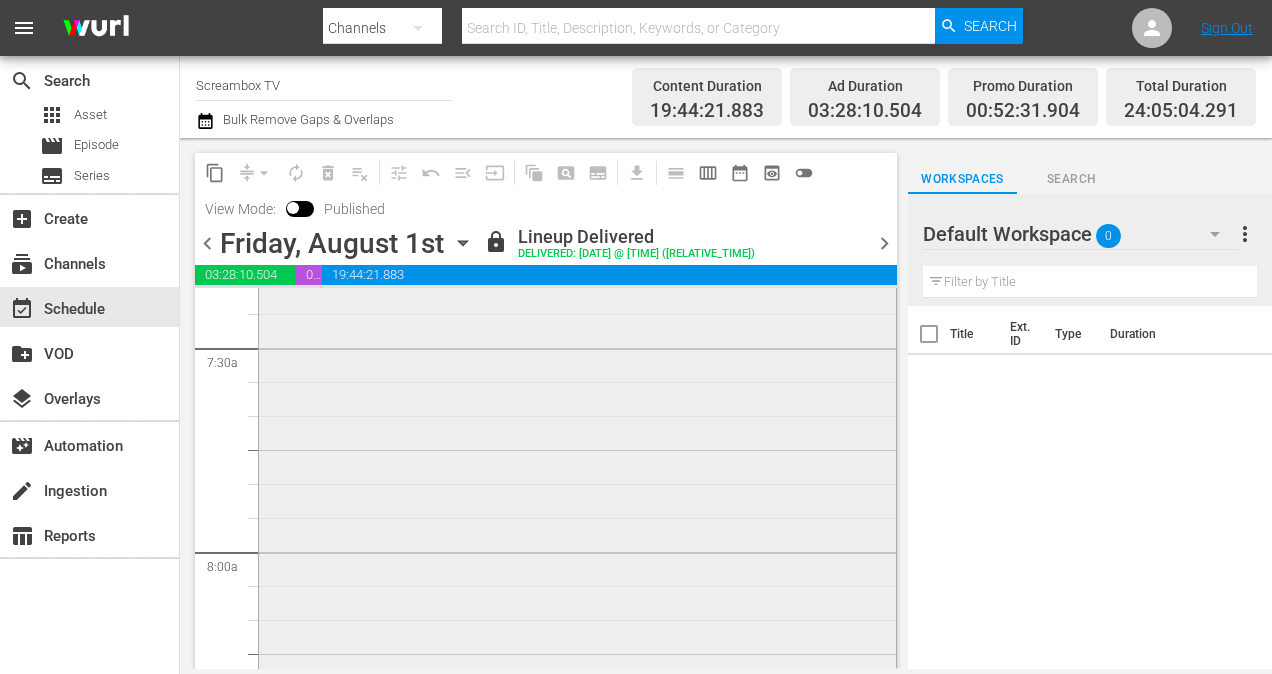scroll, scrollTop: 2900, scrollLeft: 0, axis: vertical 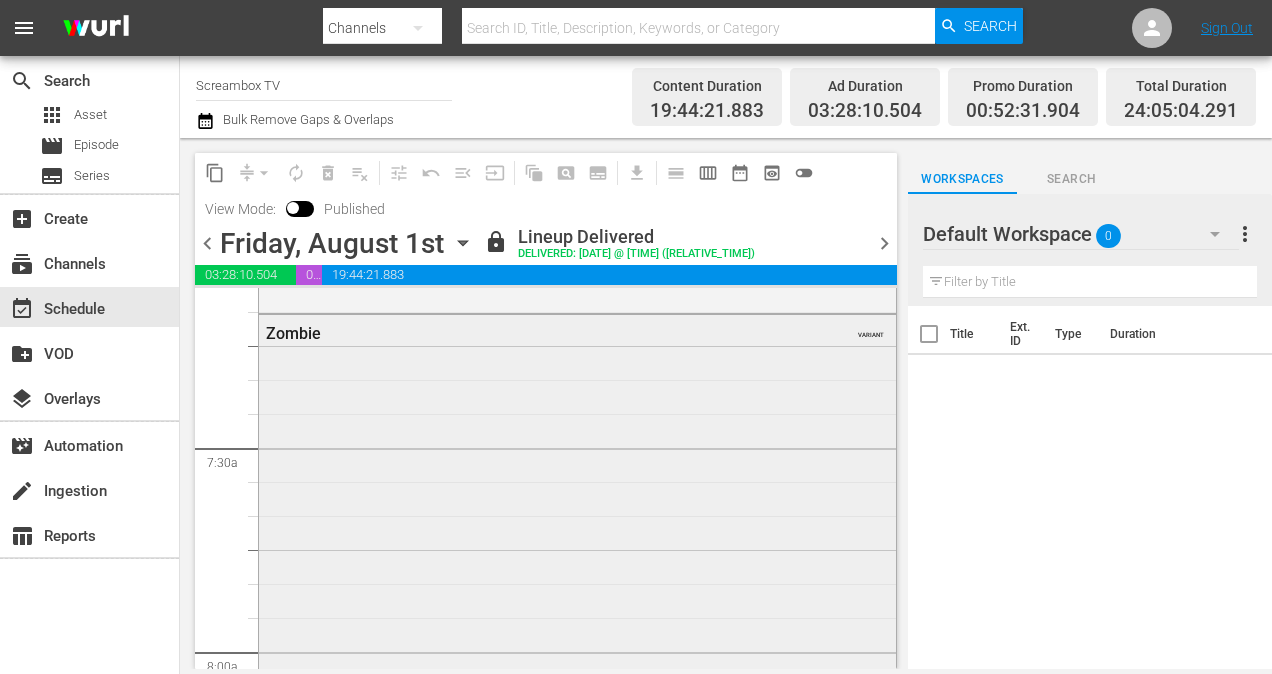 click on "Zombie" at bounding box center [526, 333] 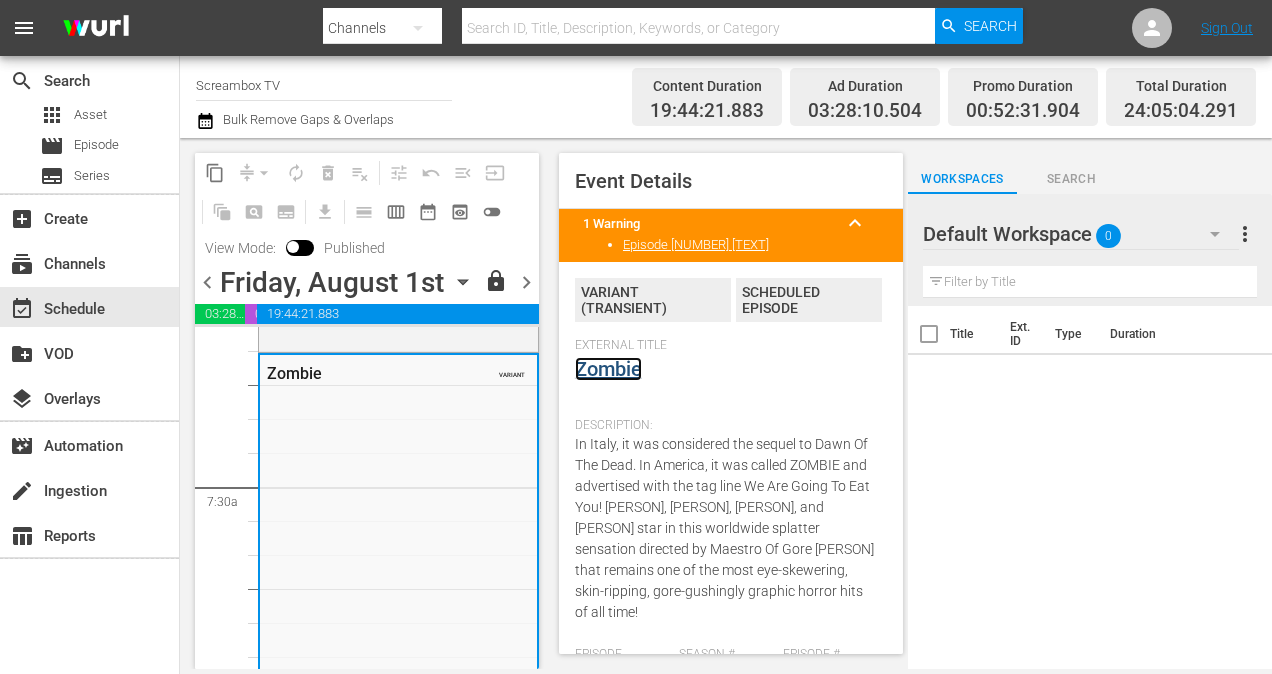 click on "Zombie" at bounding box center [608, 369] 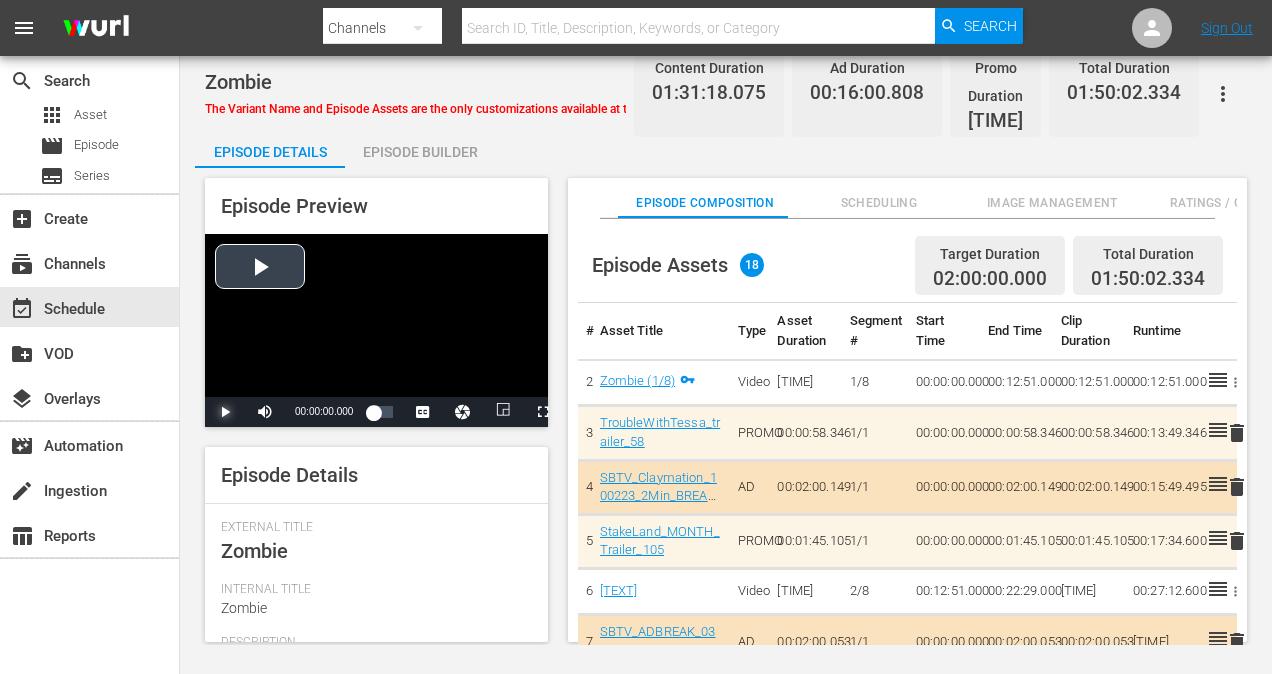 click at bounding box center [225, 412] 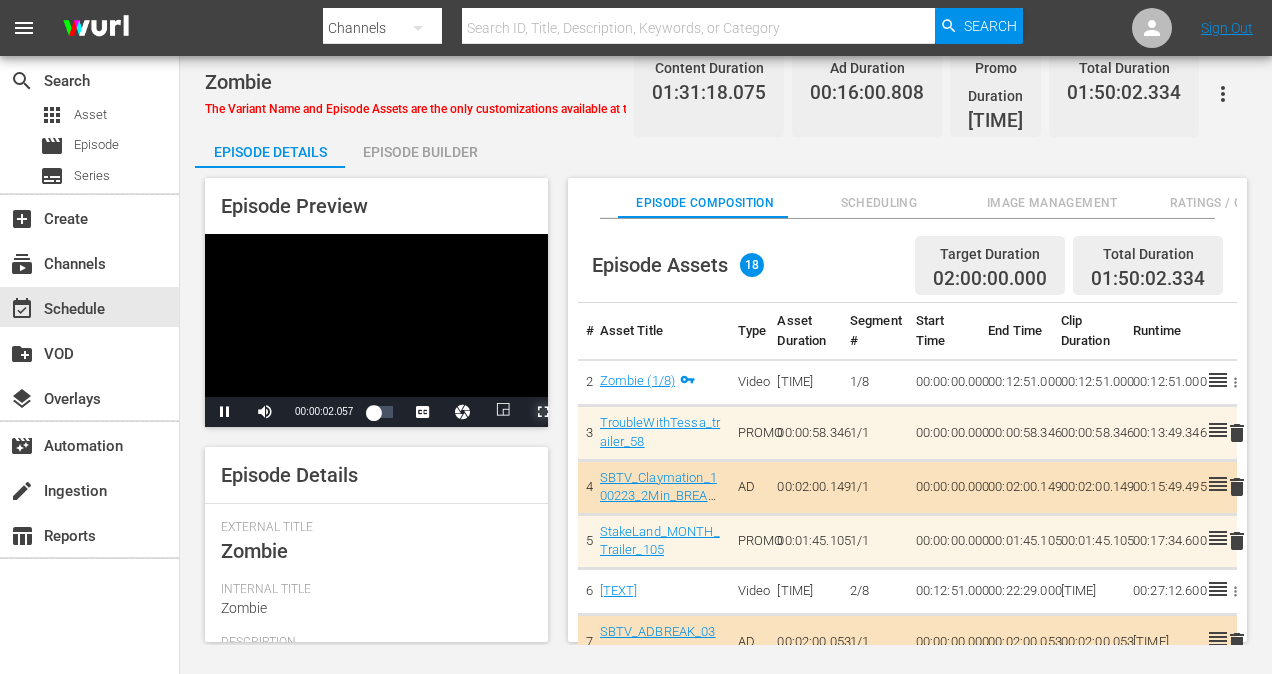 click at bounding box center (543, 412) 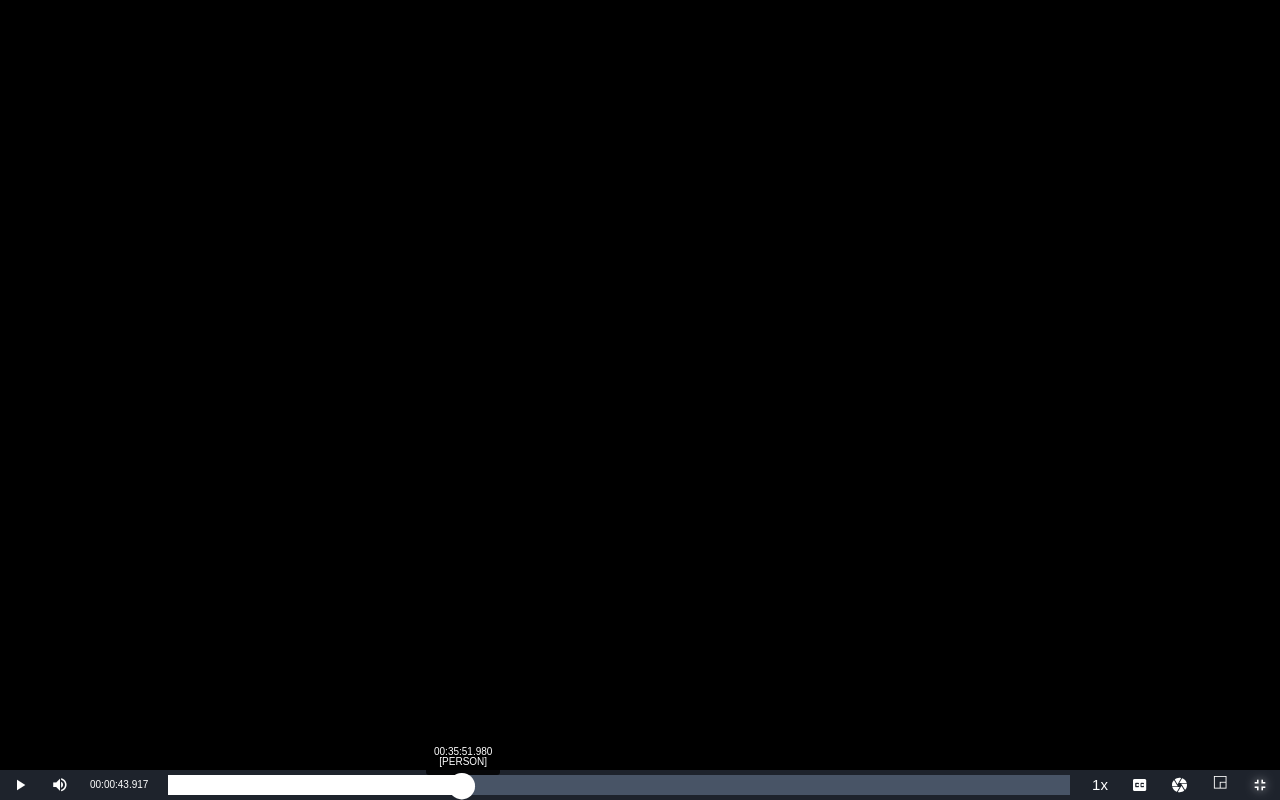 drag, startPoint x: 174, startPoint y: 778, endPoint x: 462, endPoint y: 799, distance: 288.76462 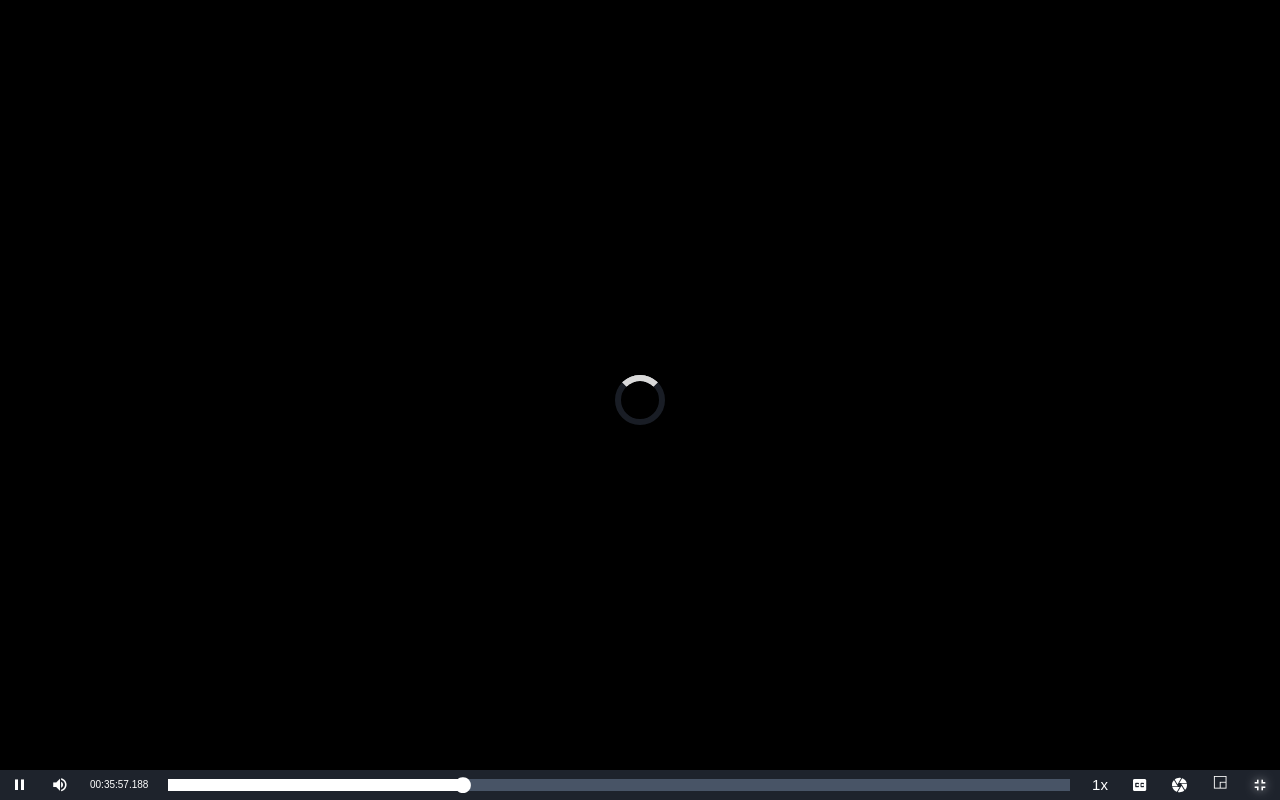 click at bounding box center [1260, 785] 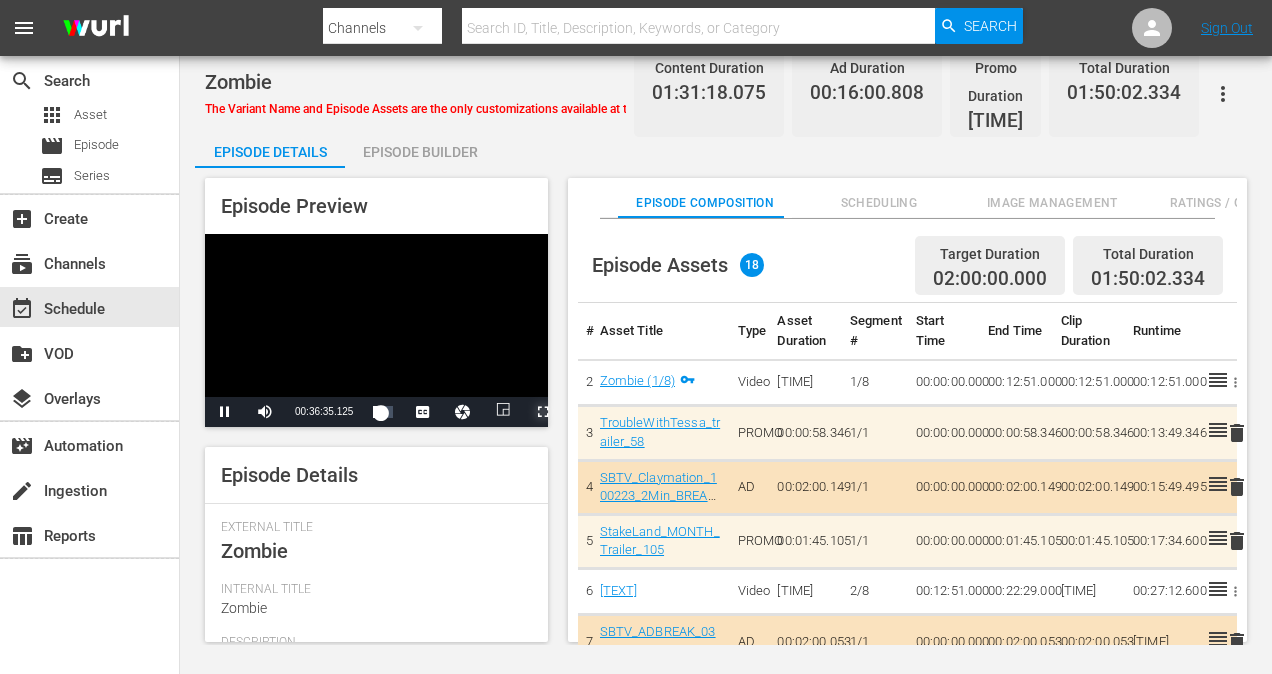 click at bounding box center (543, 412) 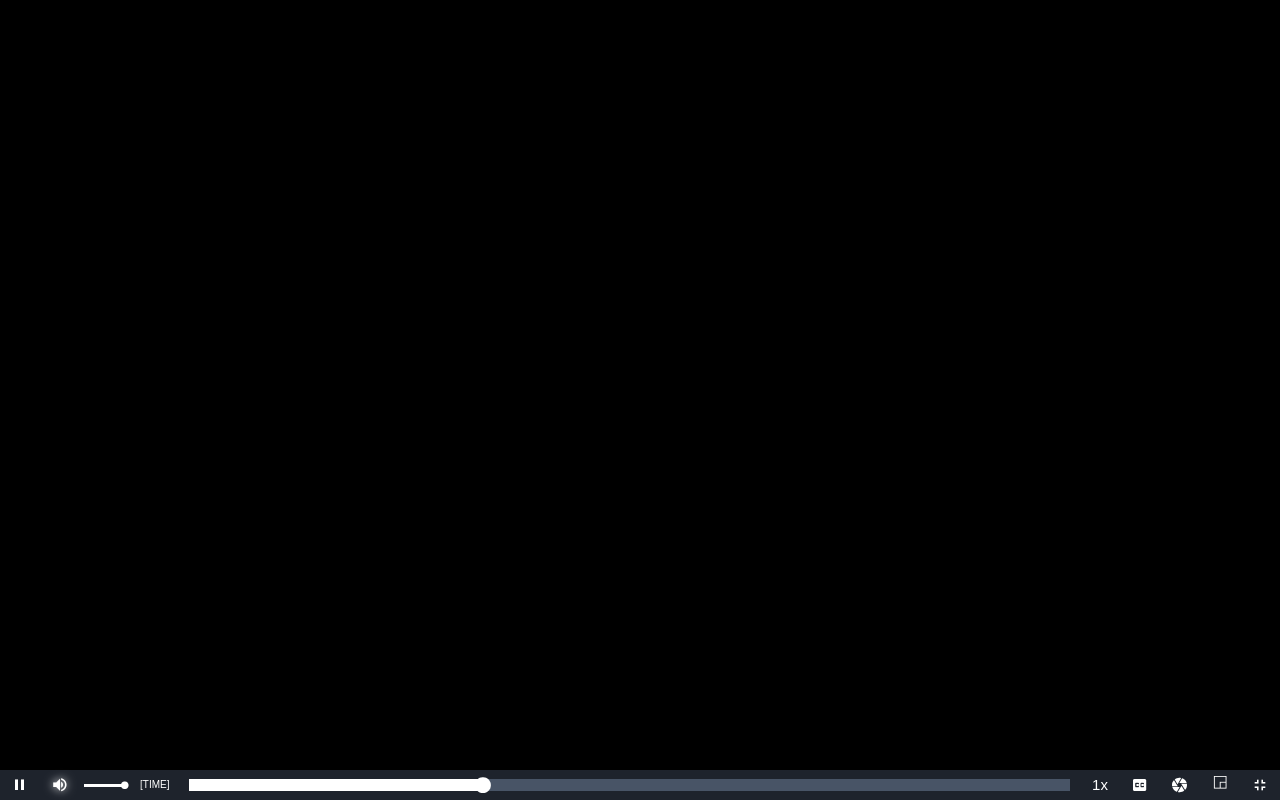 click at bounding box center (60, 785) 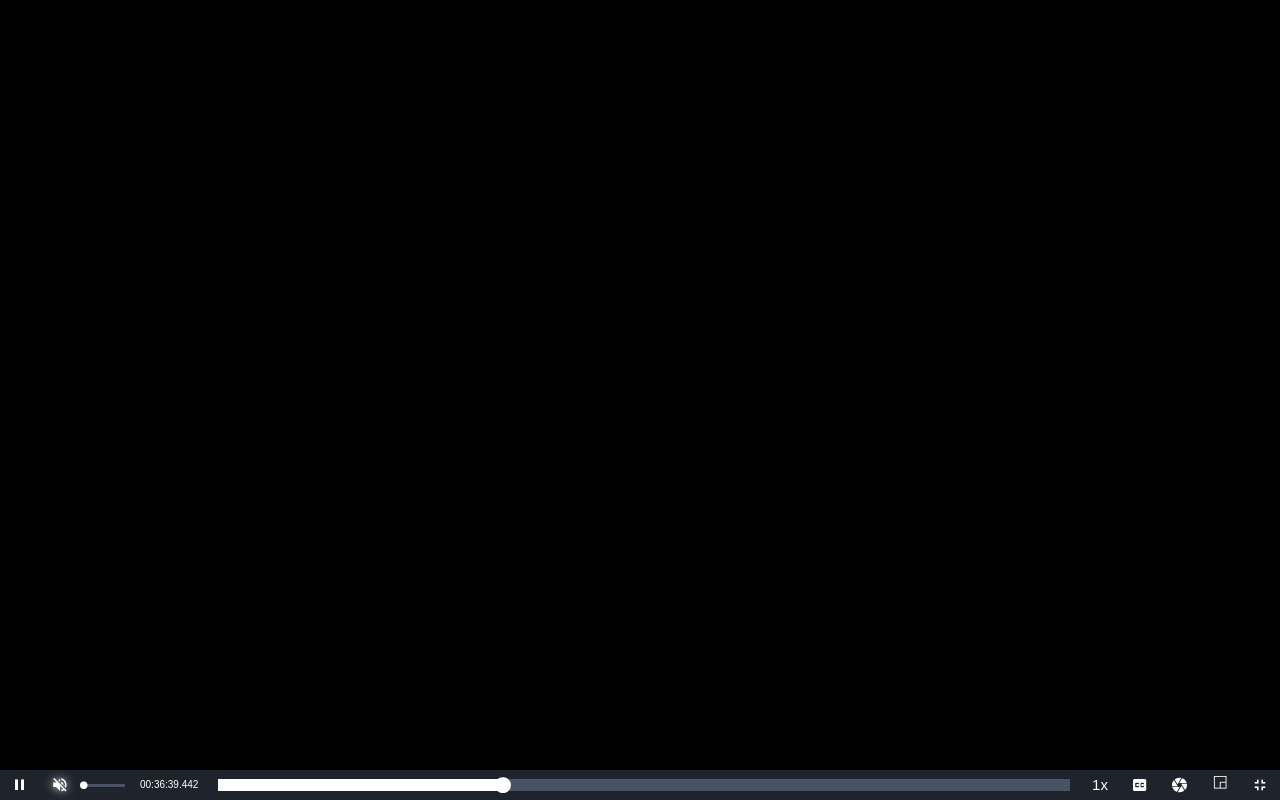 click at bounding box center [60, 785] 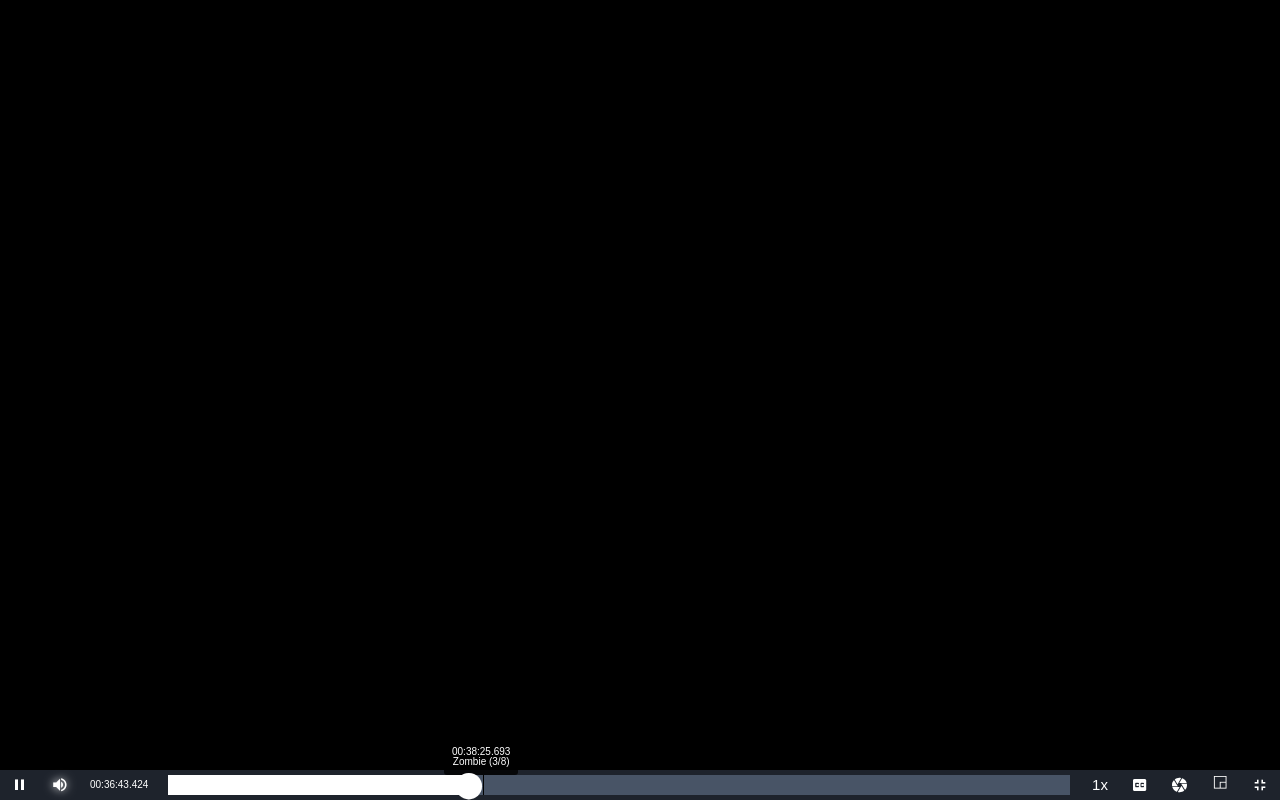click on "00:29:59.942" at bounding box center (318, 785) 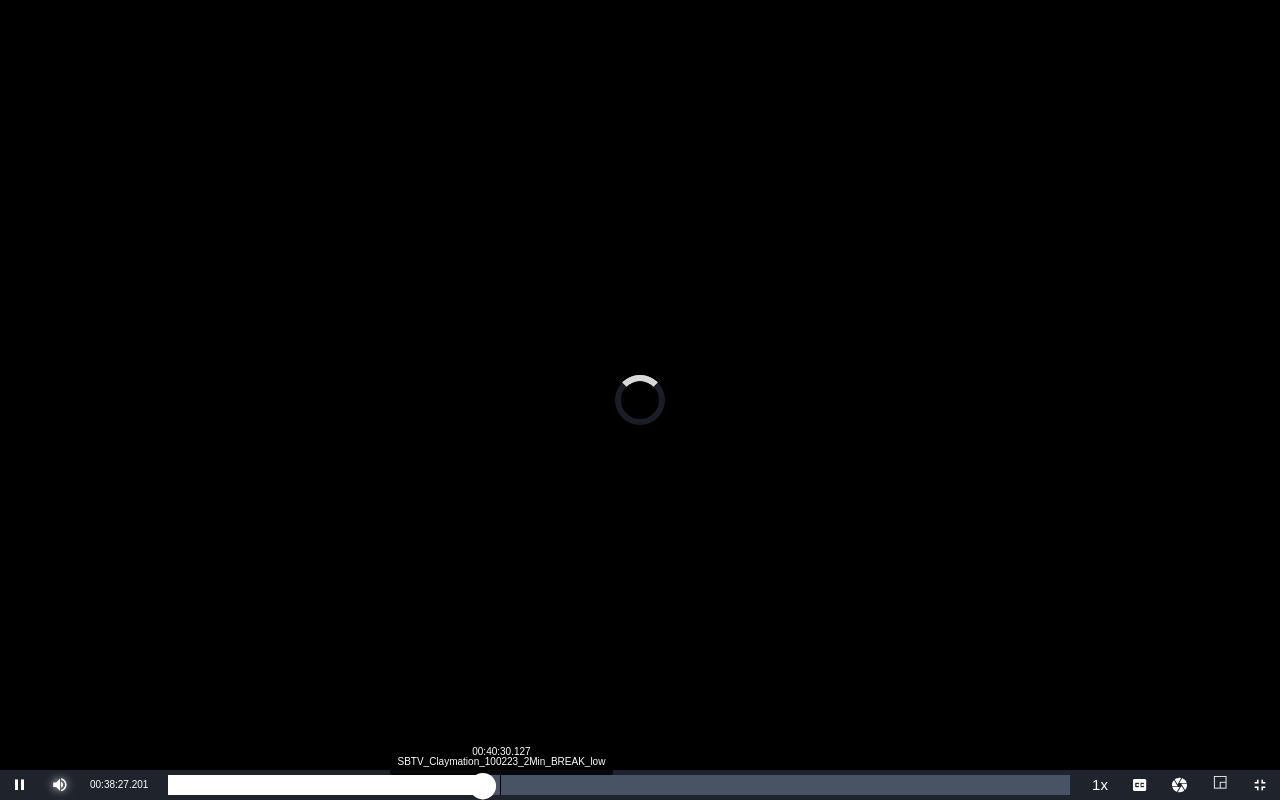 click on "Loaded :  34.75% 00:40:30.127
SBTV_Claymation_100223_2Min_BREAK_low 00:31:43.548" at bounding box center [619, 785] 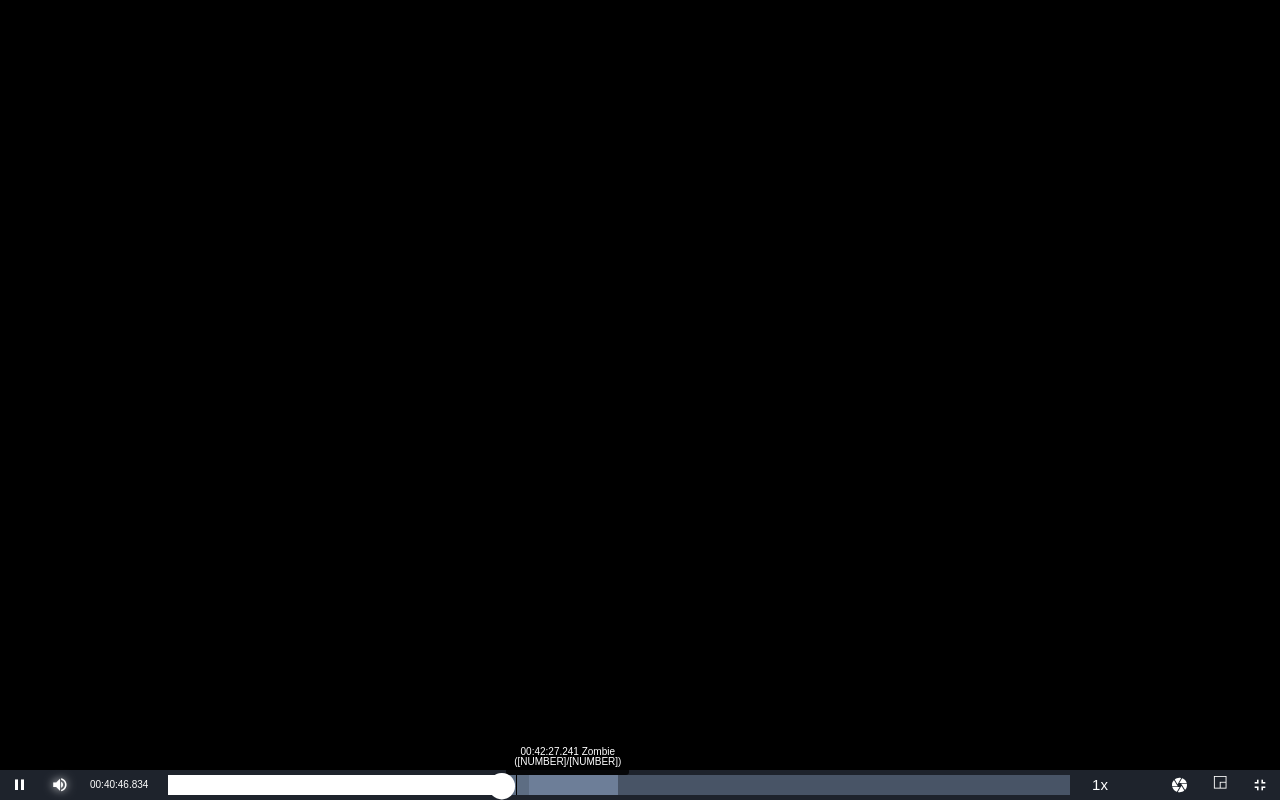 click on "Loaded :  49.83%" at bounding box center [392, 785] 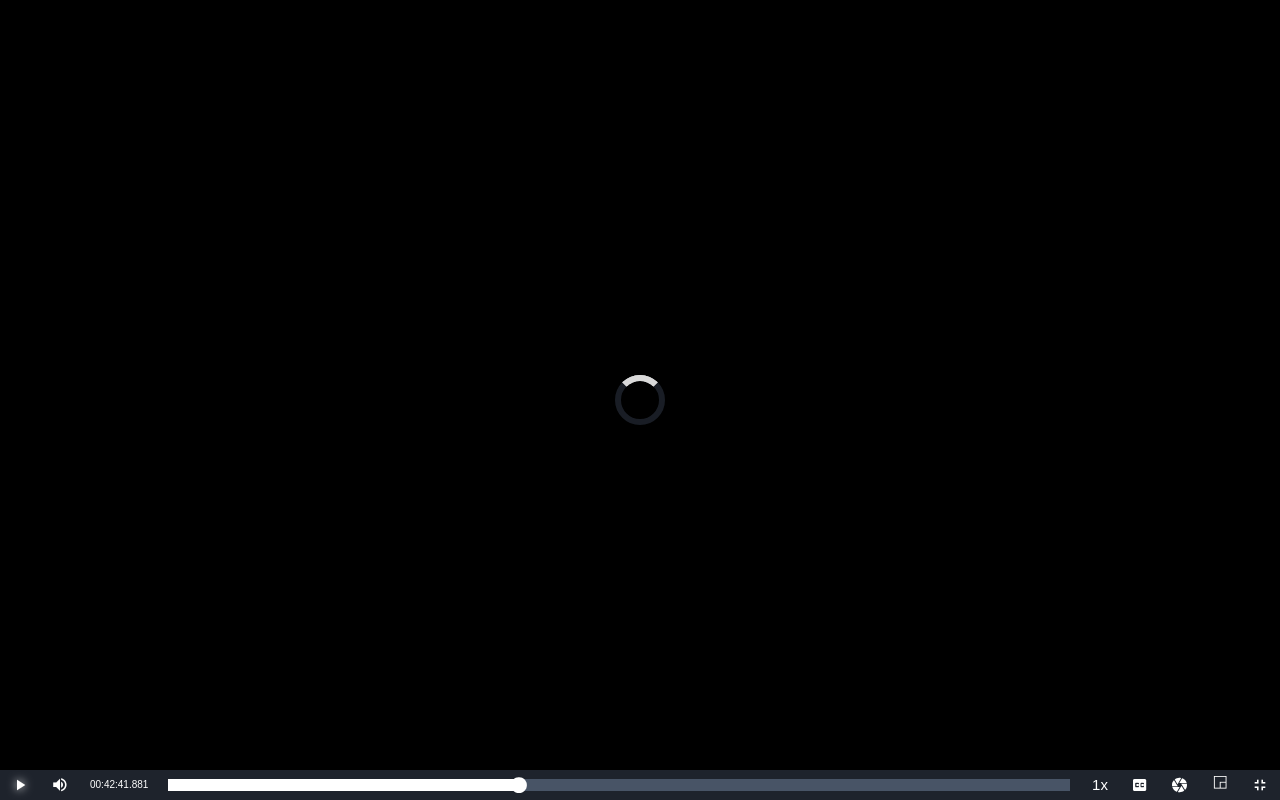 click at bounding box center (20, 785) 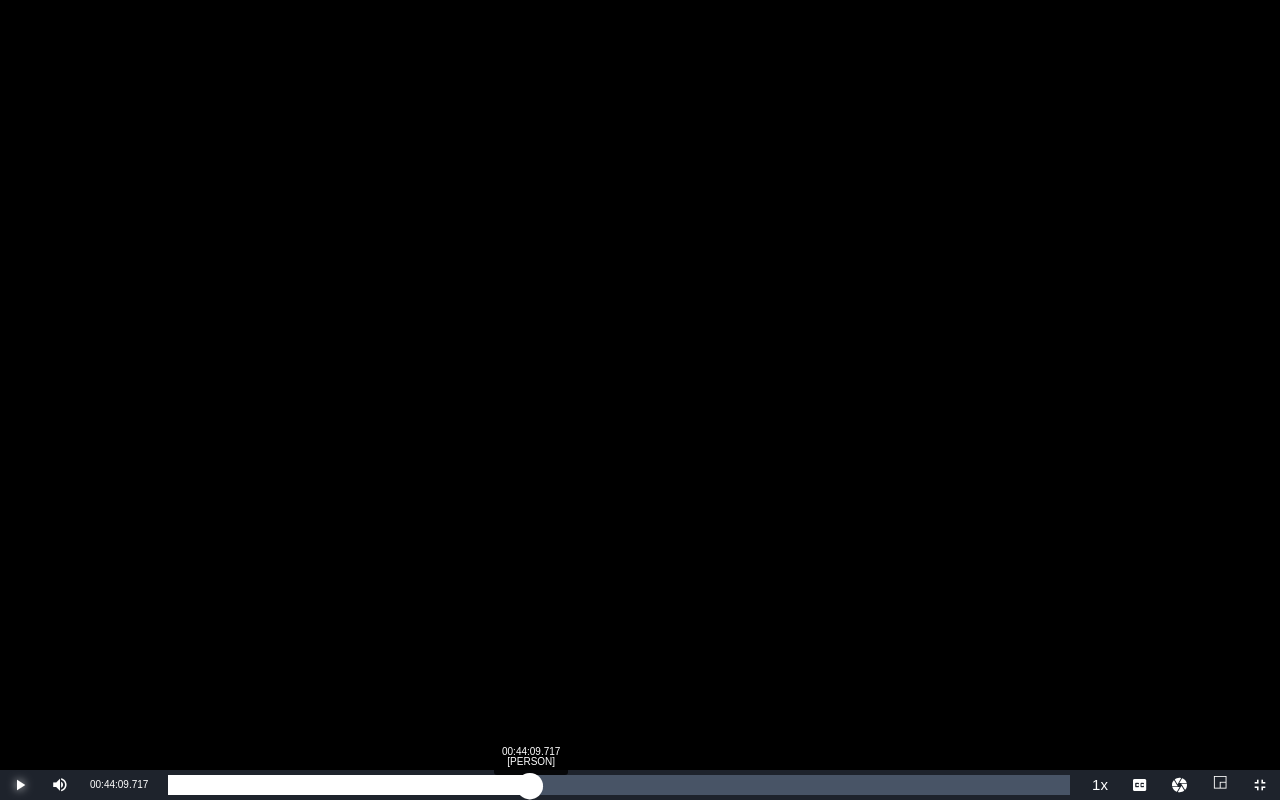click on "00:34:00.527" at bounding box center (349, 785) 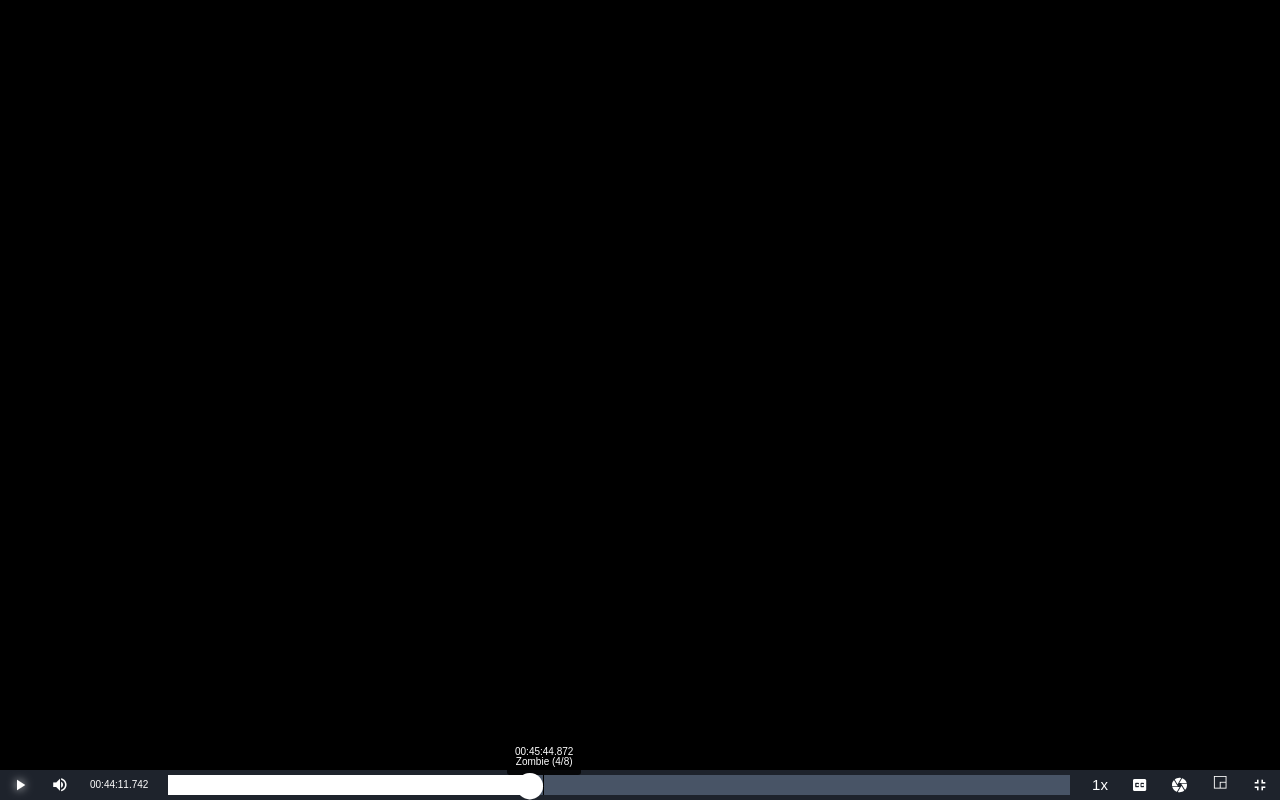 click on "[TIME]" at bounding box center (349, 785) 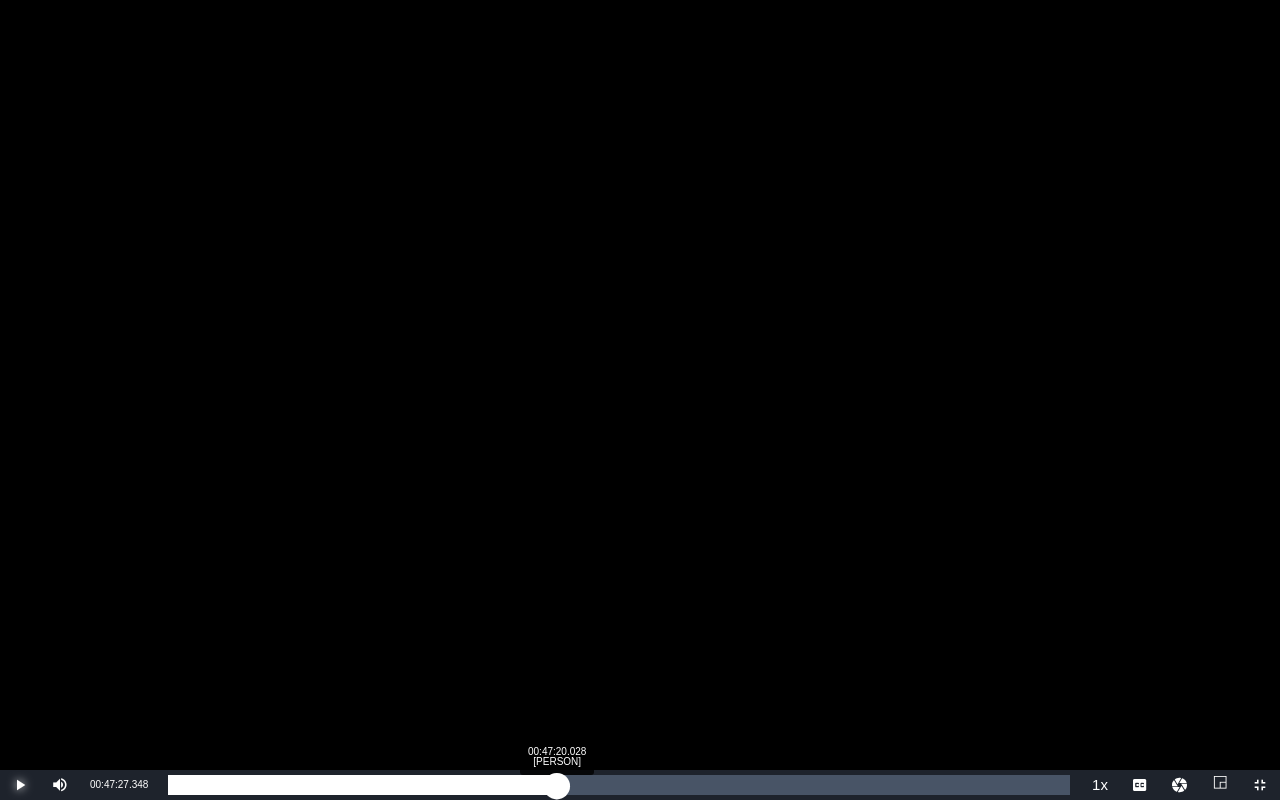 click on "[TIME]" at bounding box center (362, 785) 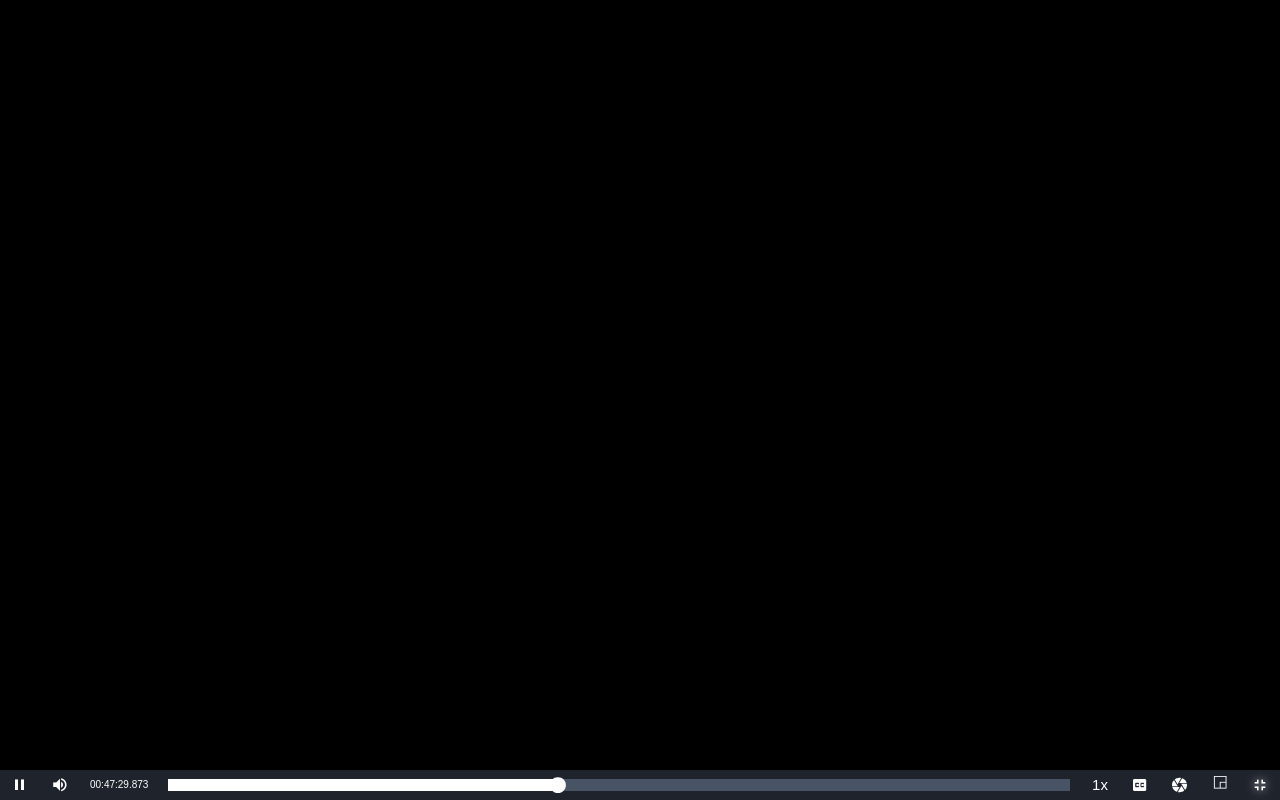 click at bounding box center (1260, 785) 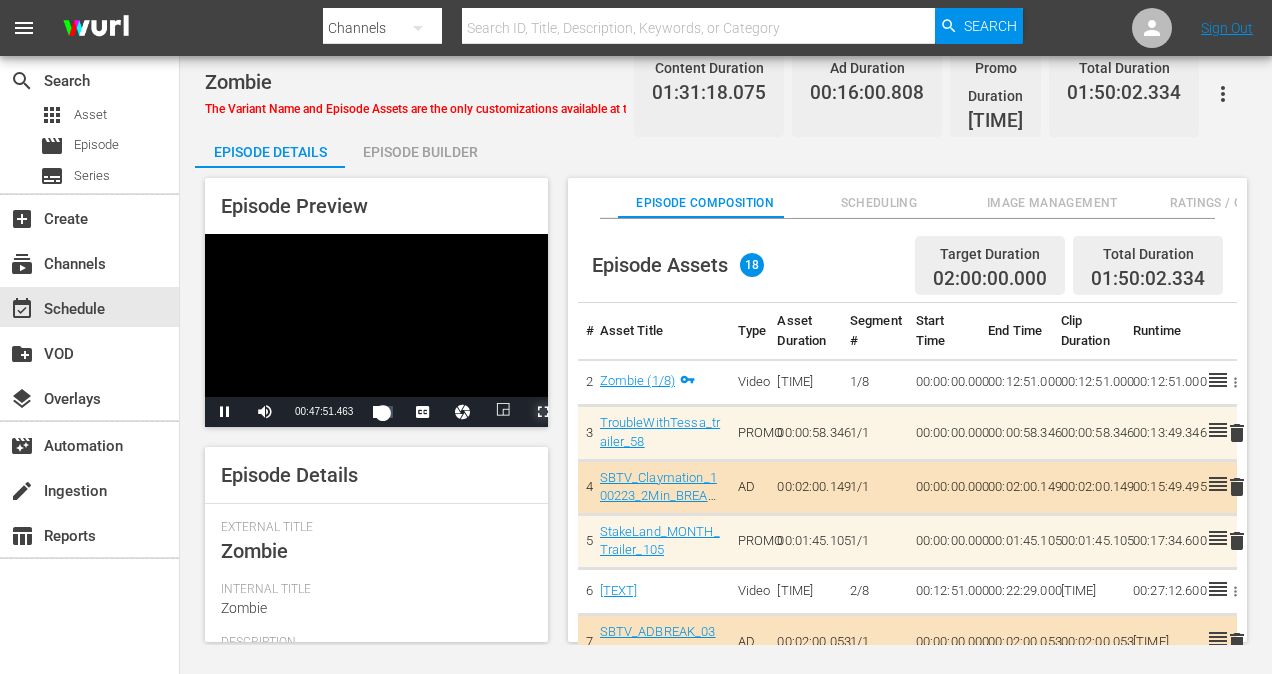 click at bounding box center (543, 412) 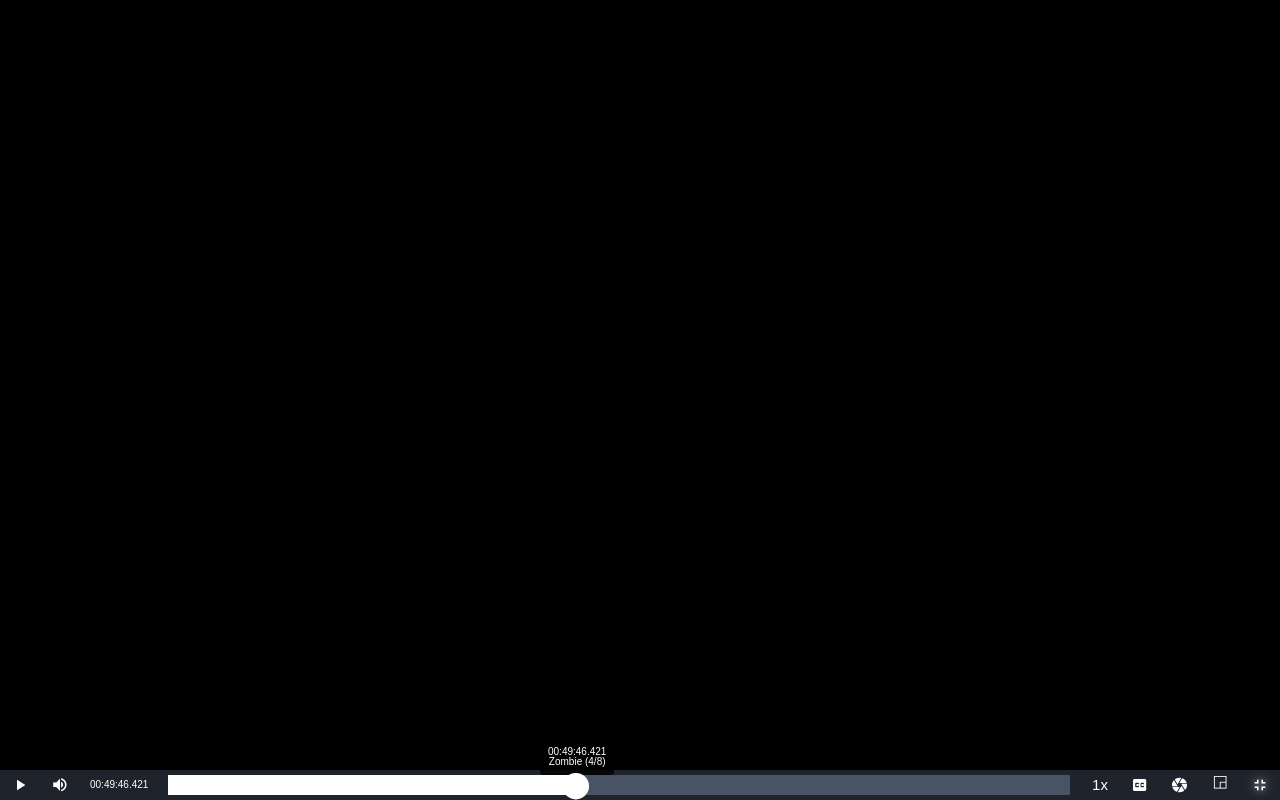 click on "00:39:10.657" at bounding box center [372, 785] 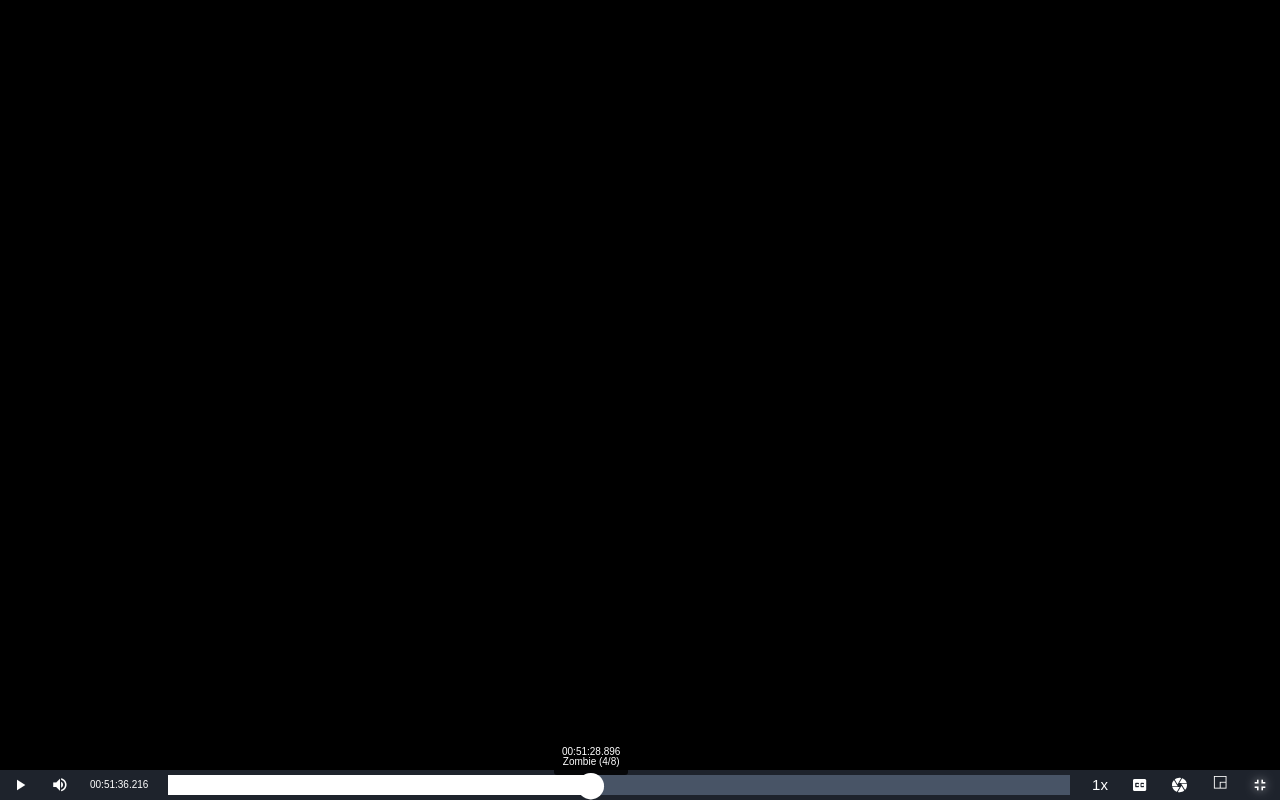 click on "00:41:04.346" at bounding box center (379, 785) 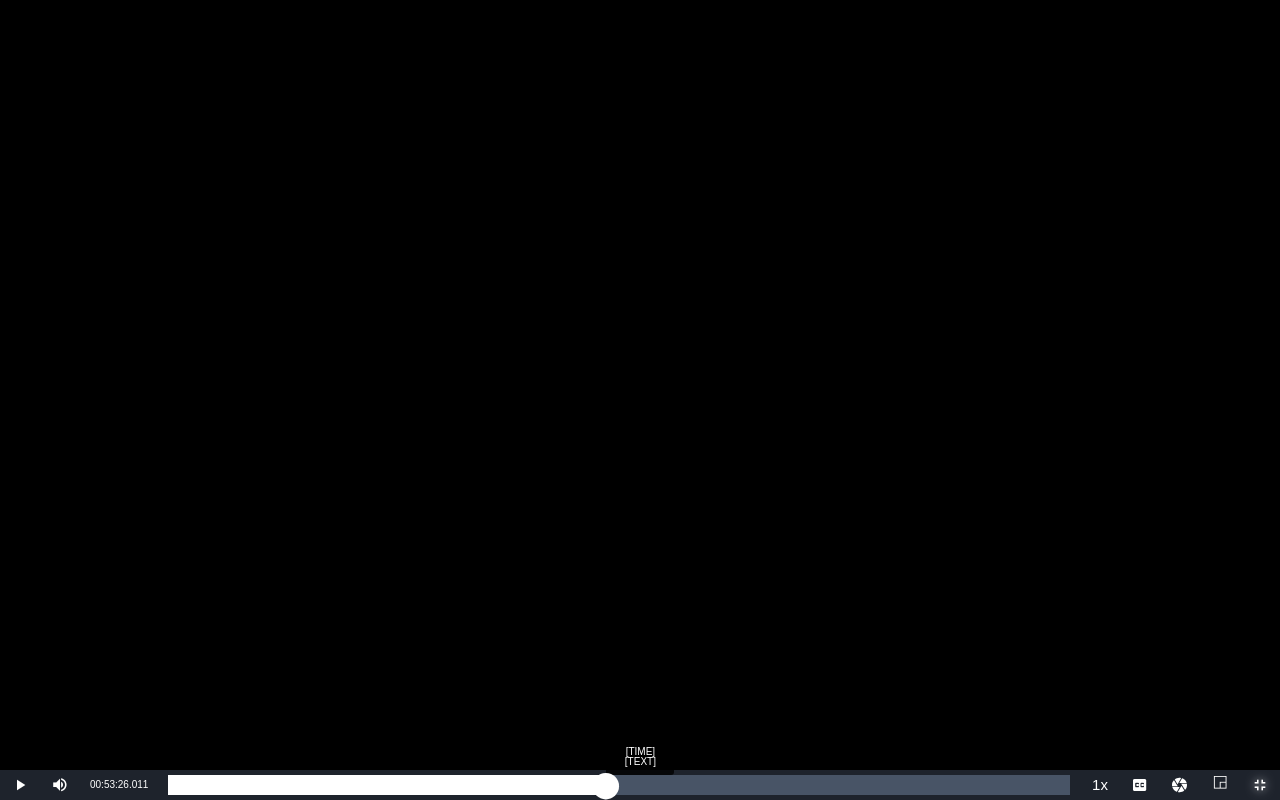 click on "00:43:01.849" at bounding box center [387, 785] 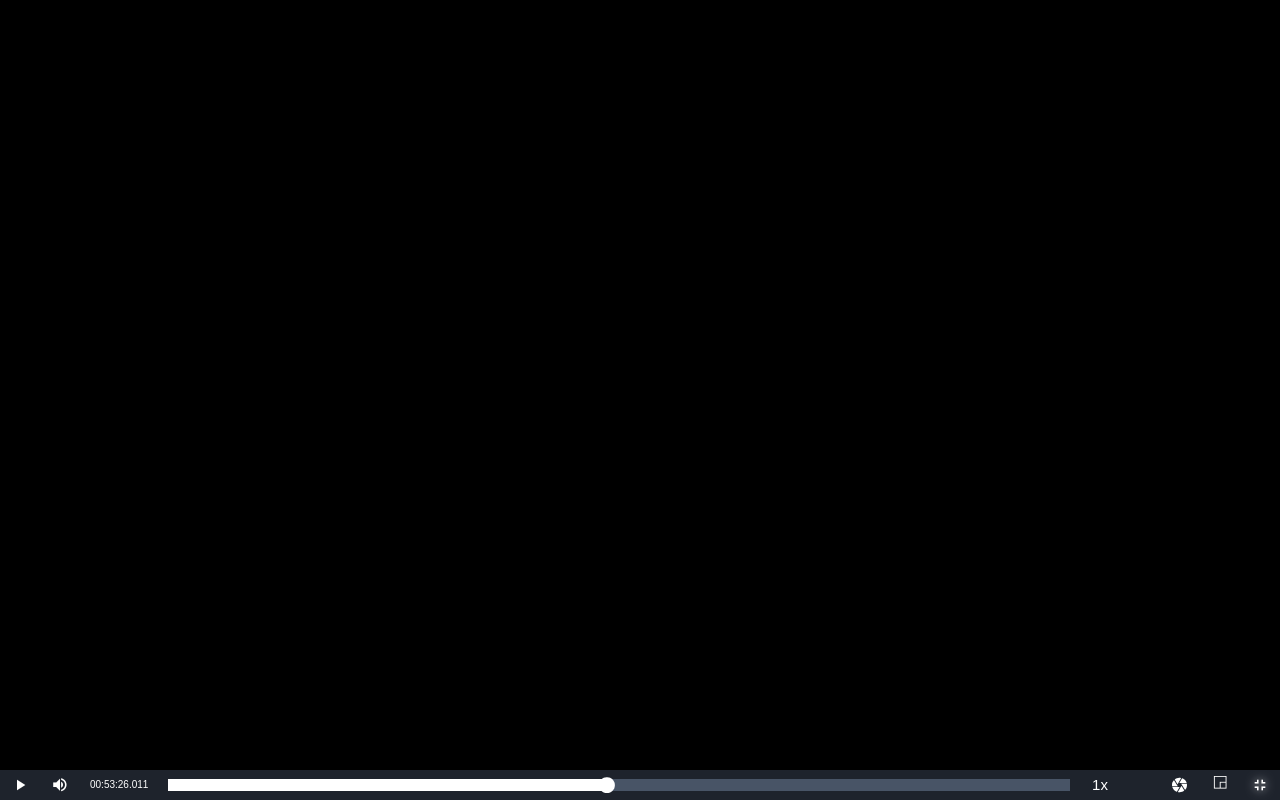 click at bounding box center [1260, 785] 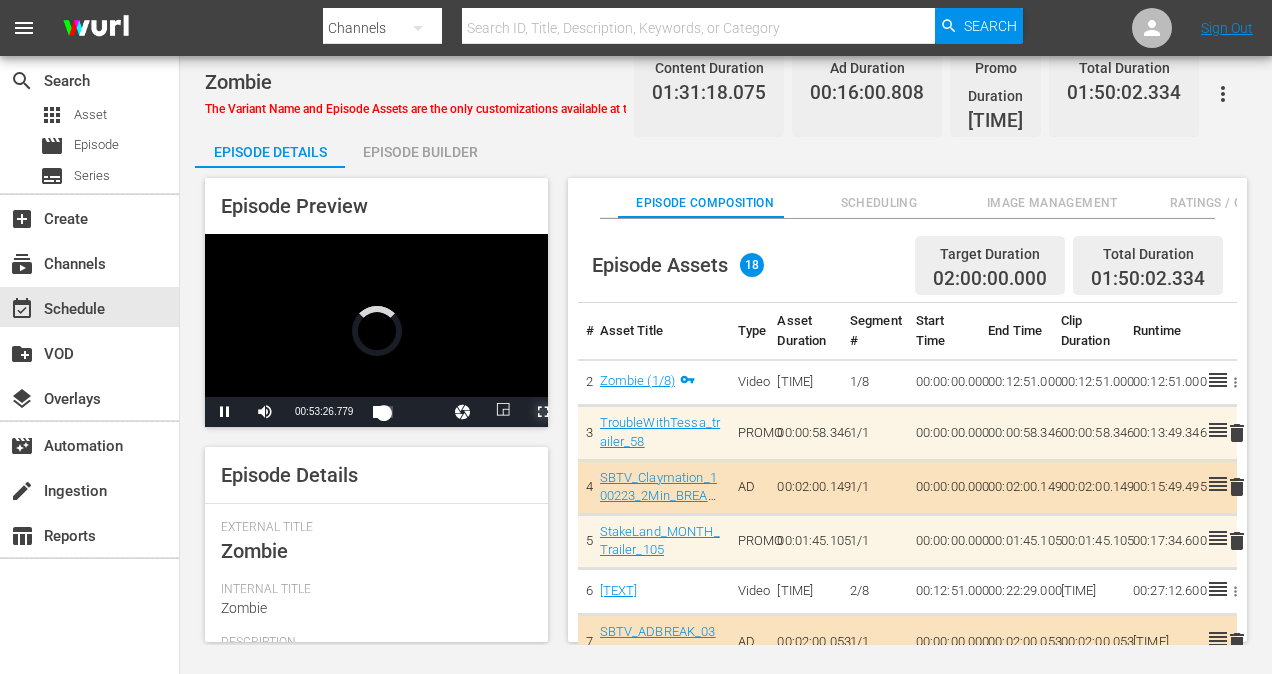 click at bounding box center (543, 412) 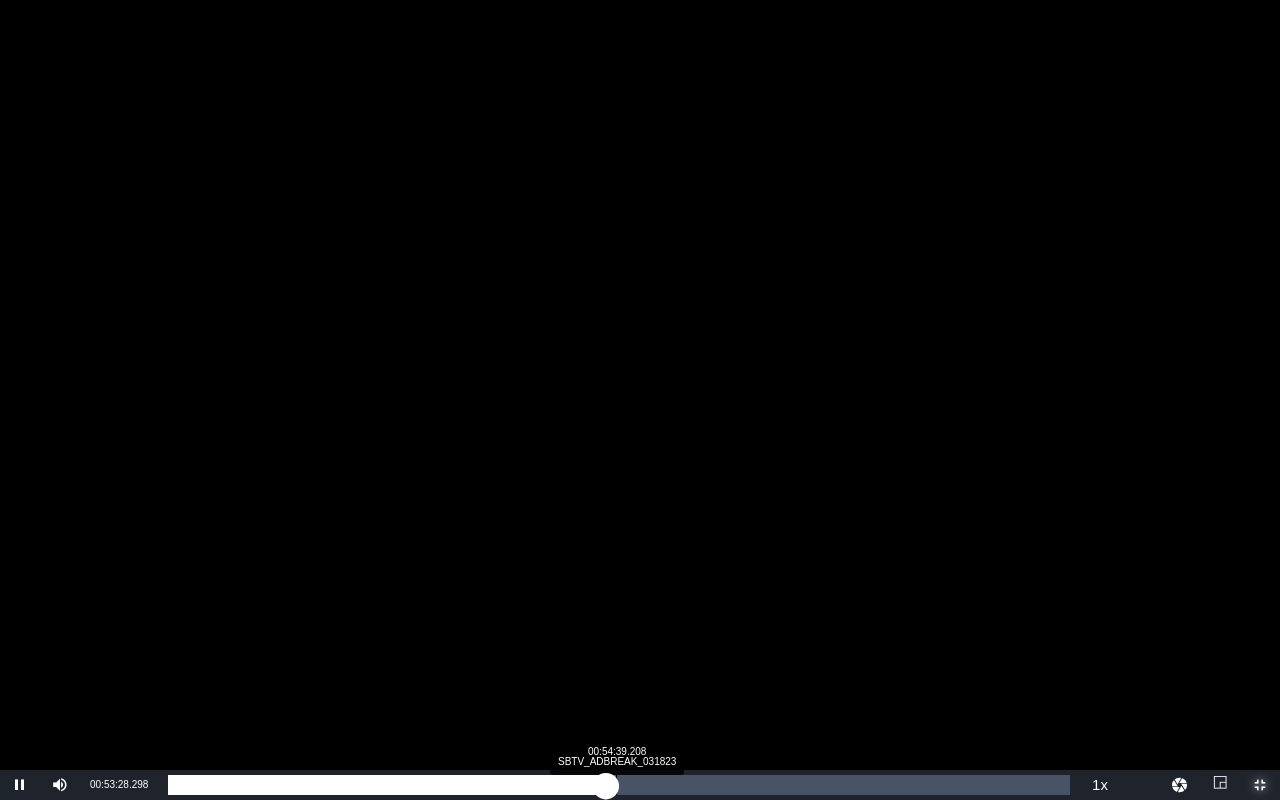 click on "[TIME]" at bounding box center (387, 785) 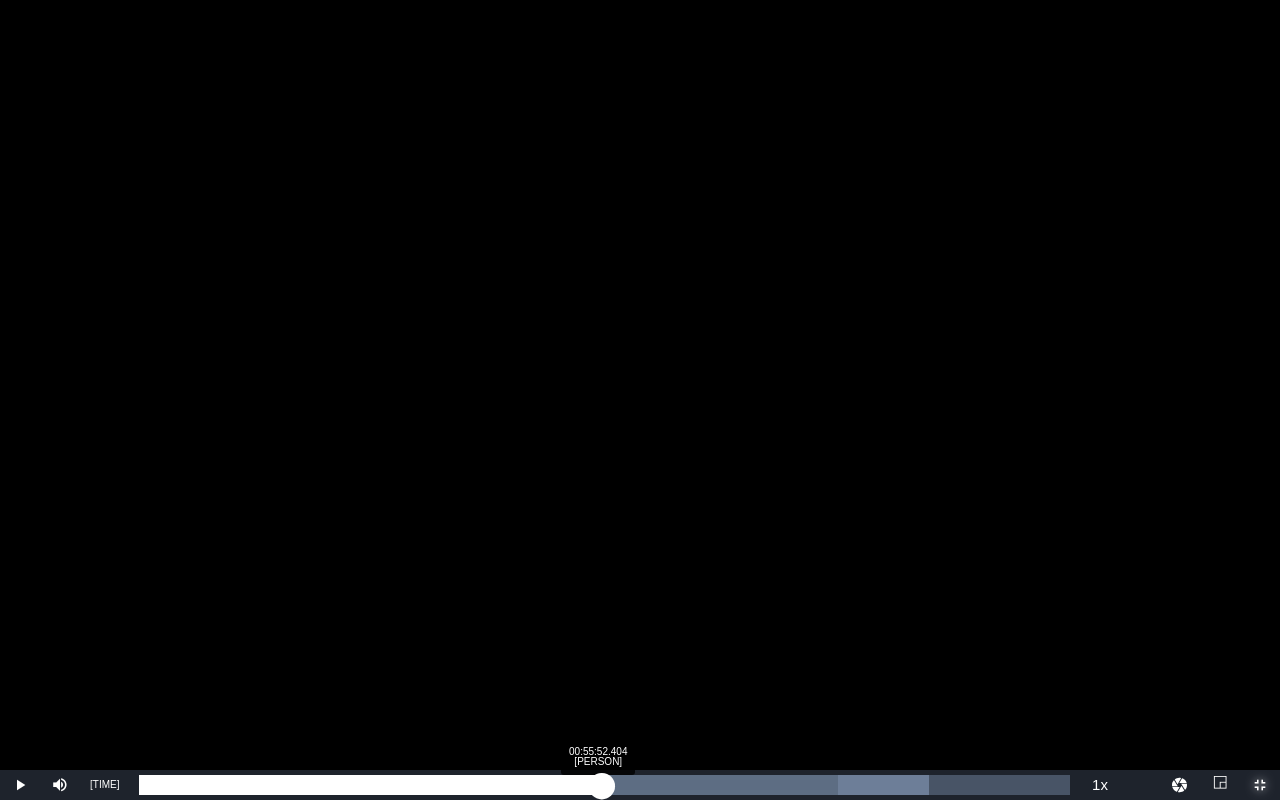 click on "00:01:31.928" at bounding box center [370, 785] 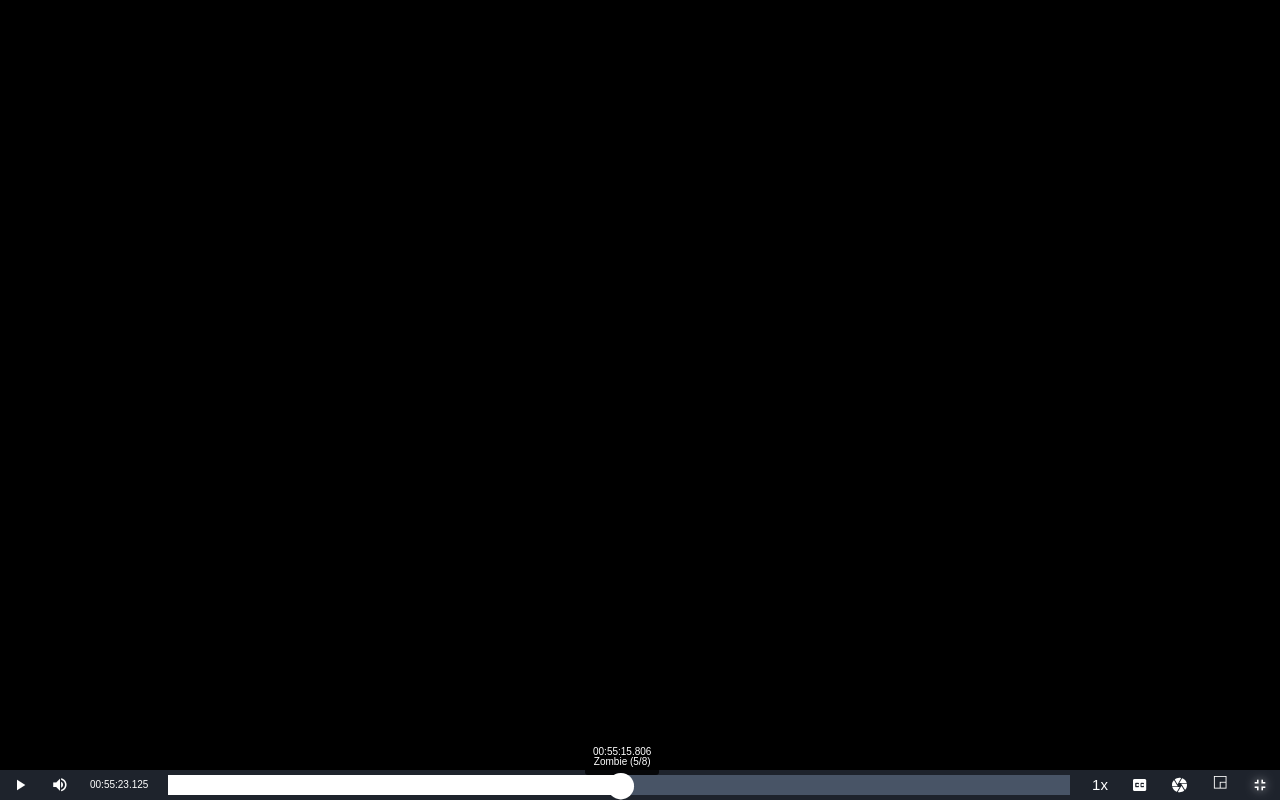 click on "00:45:11.142" at bounding box center (394, 785) 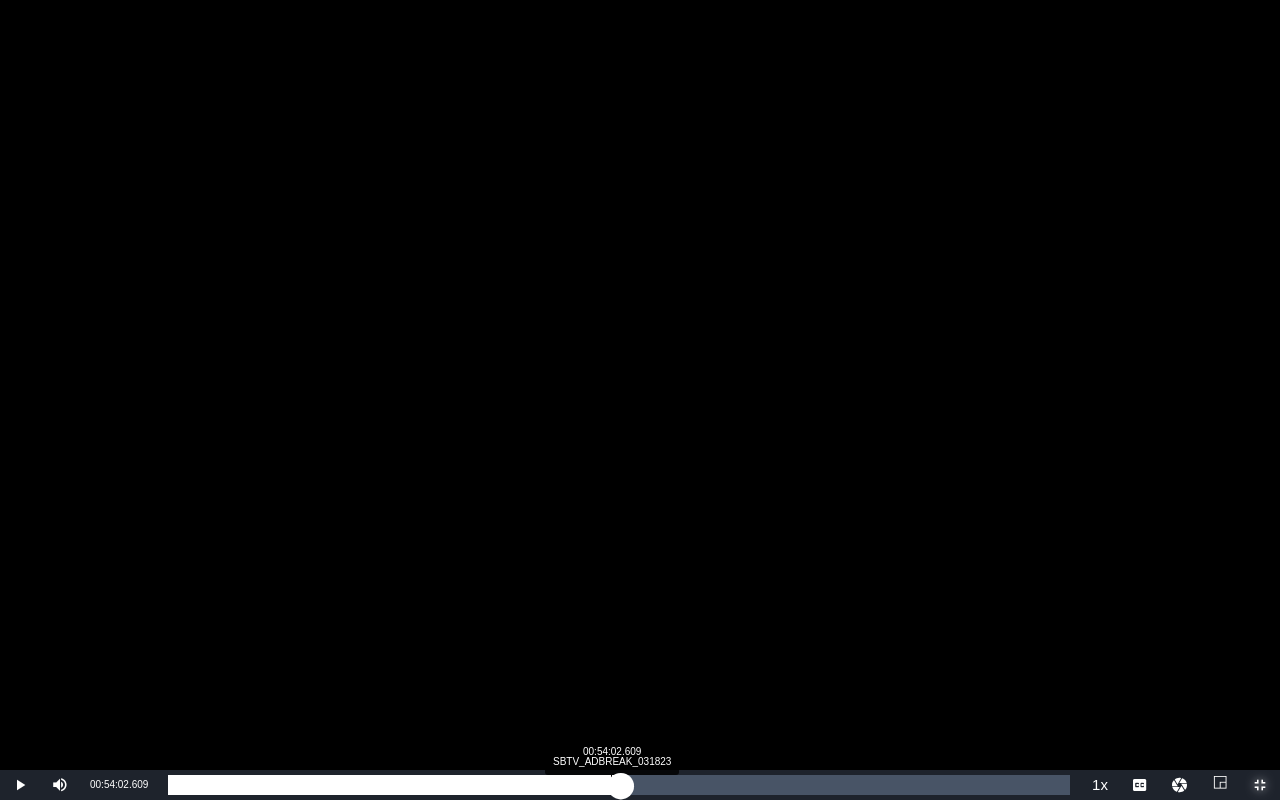 click on "00:44:33.736" at bounding box center [394, 785] 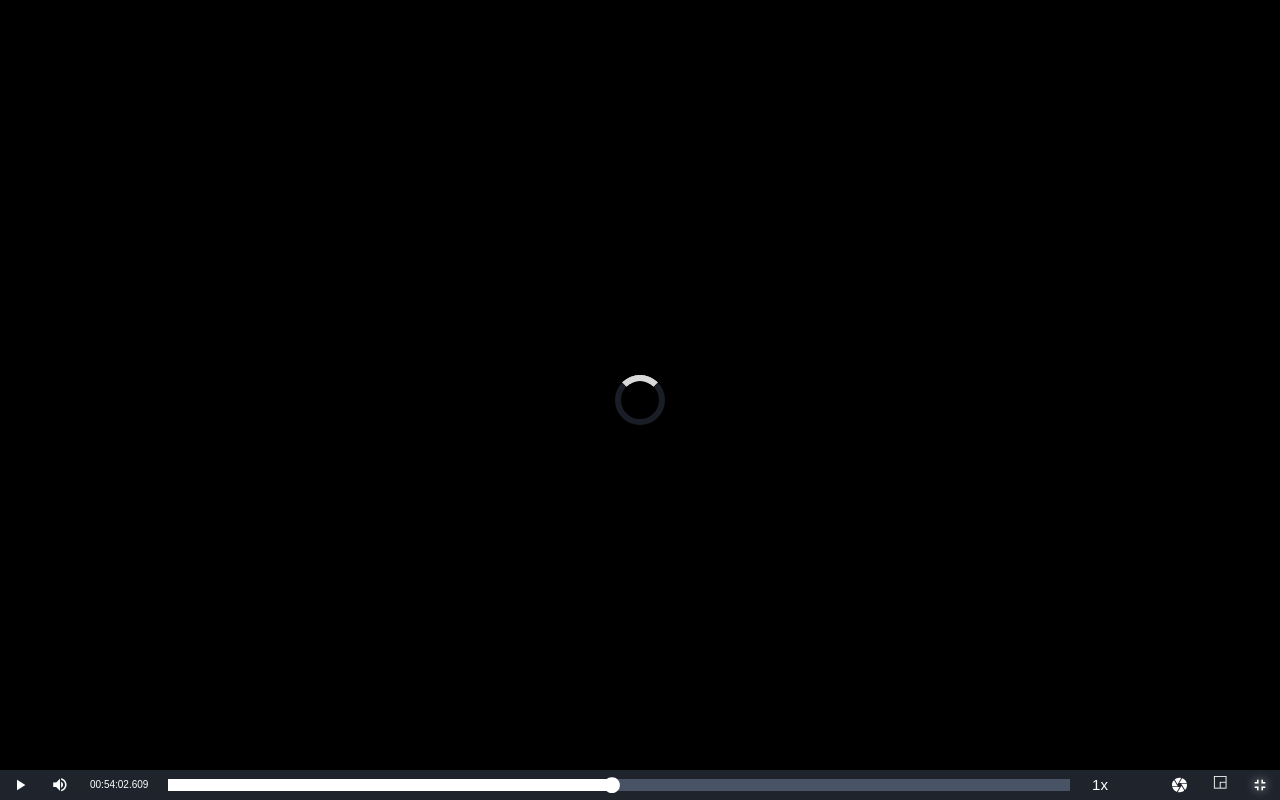 click at bounding box center (1260, 785) 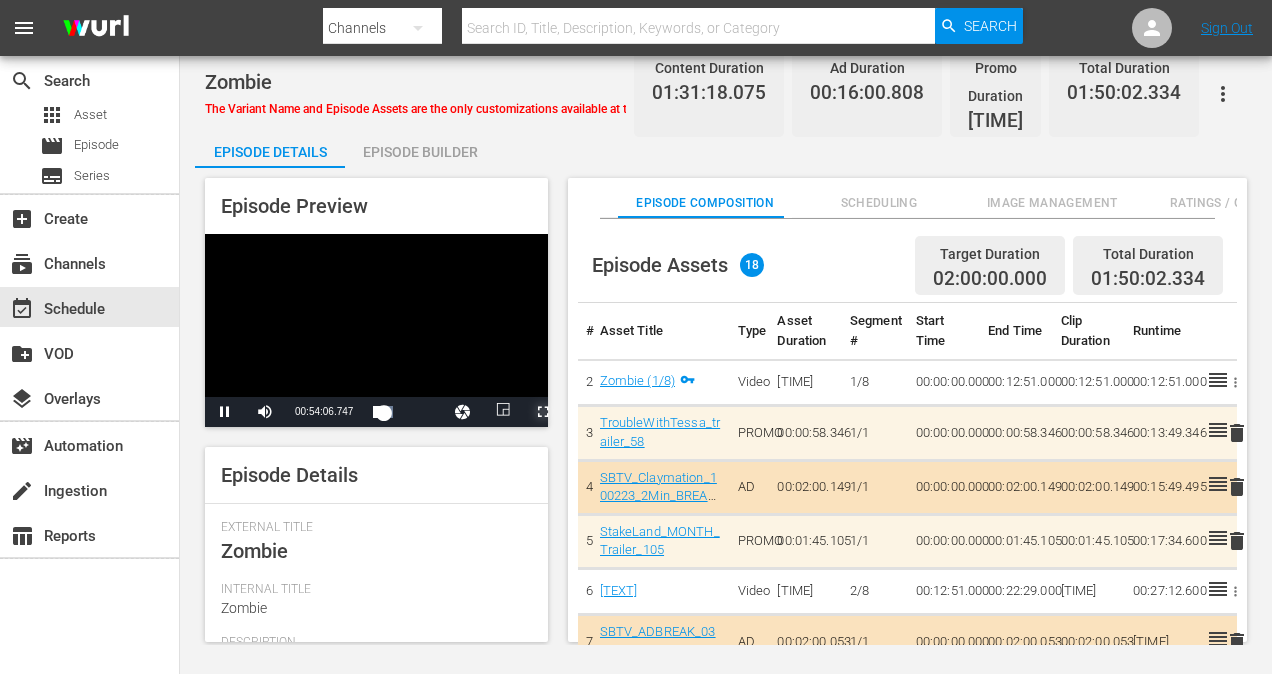 click at bounding box center (543, 412) 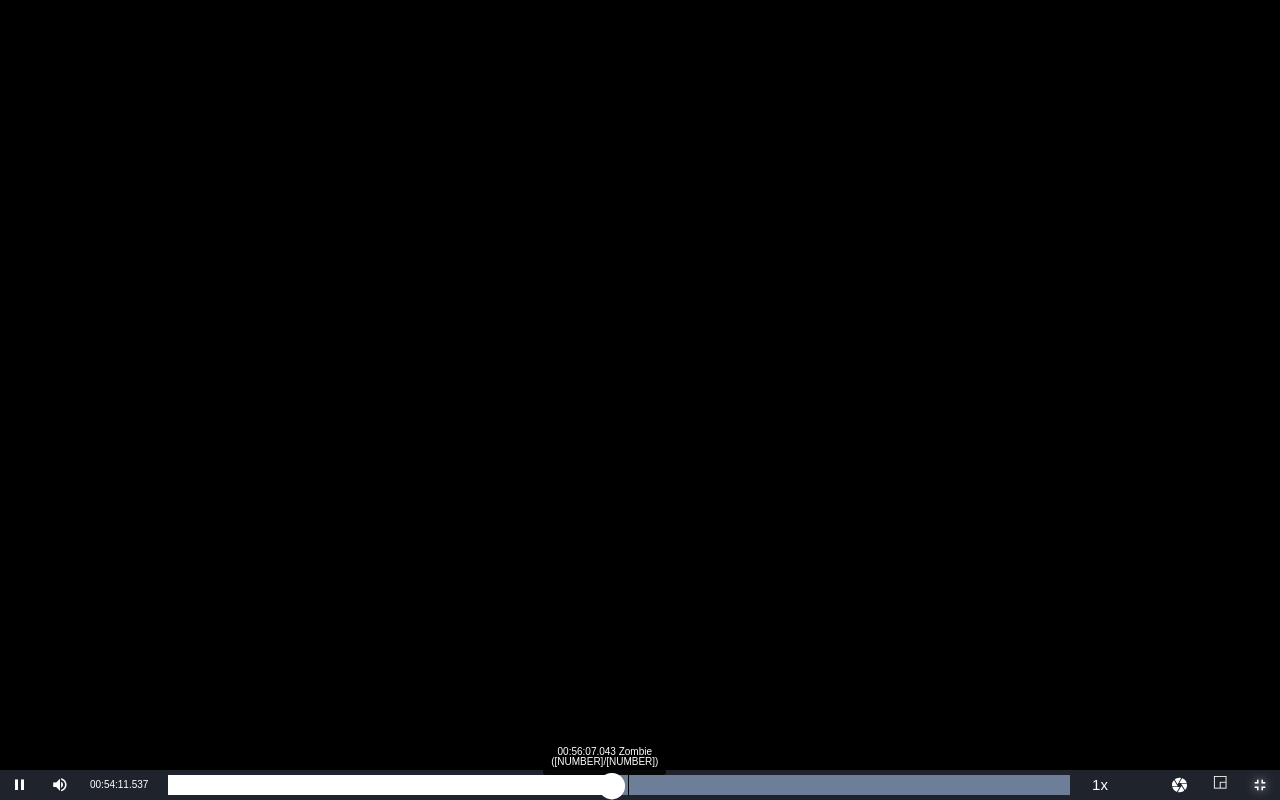click on "Loaded : [PERCENT] [TIME]
Zombie ([NUMBER]/[NUMBER]) [TIME]" at bounding box center (619, 785) 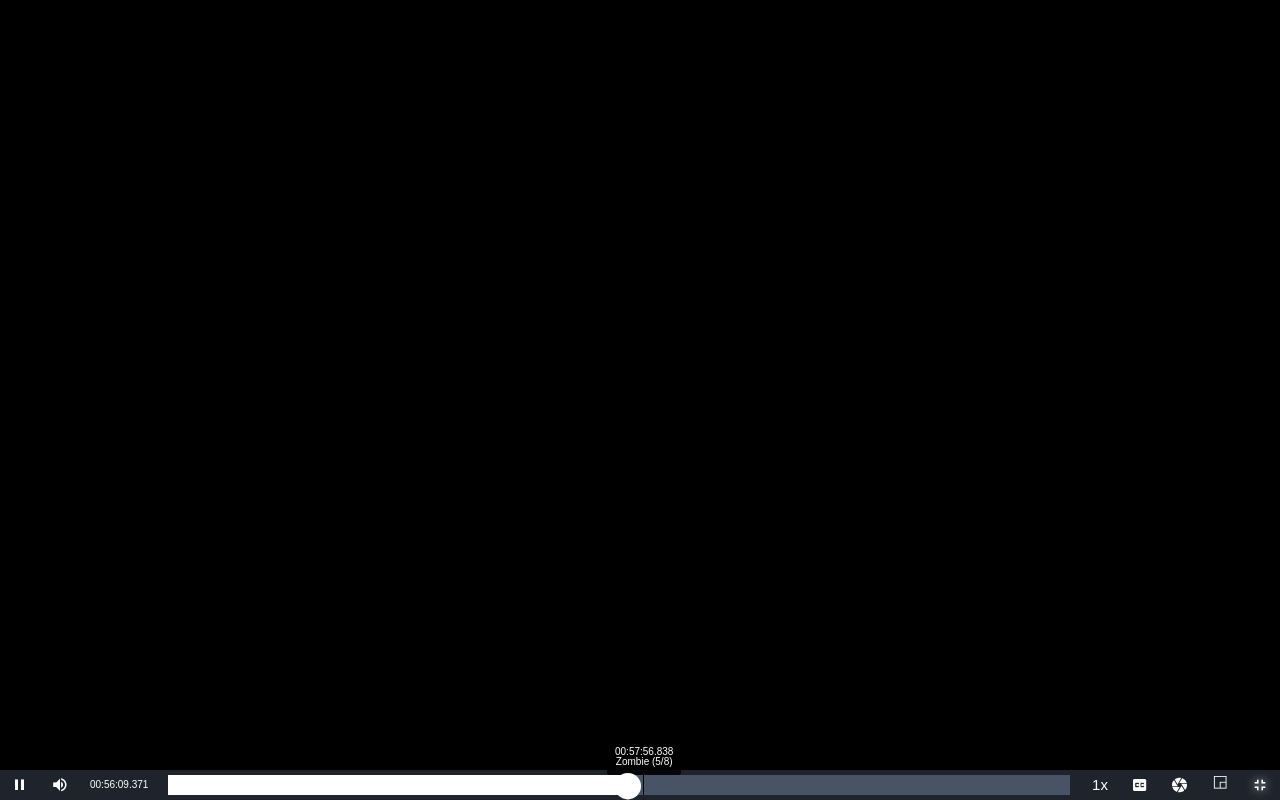 click on "00:45:25.339" at bounding box center (398, 785) 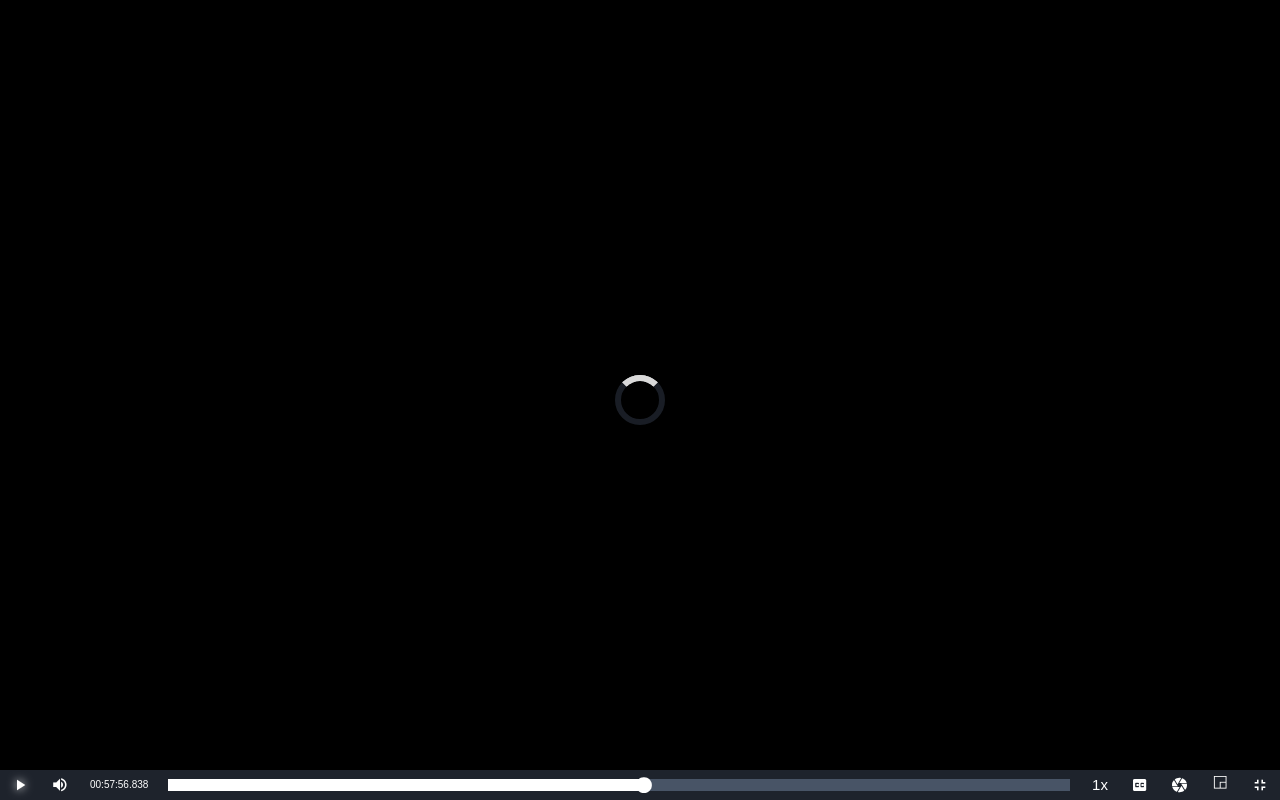 click at bounding box center [20, 785] 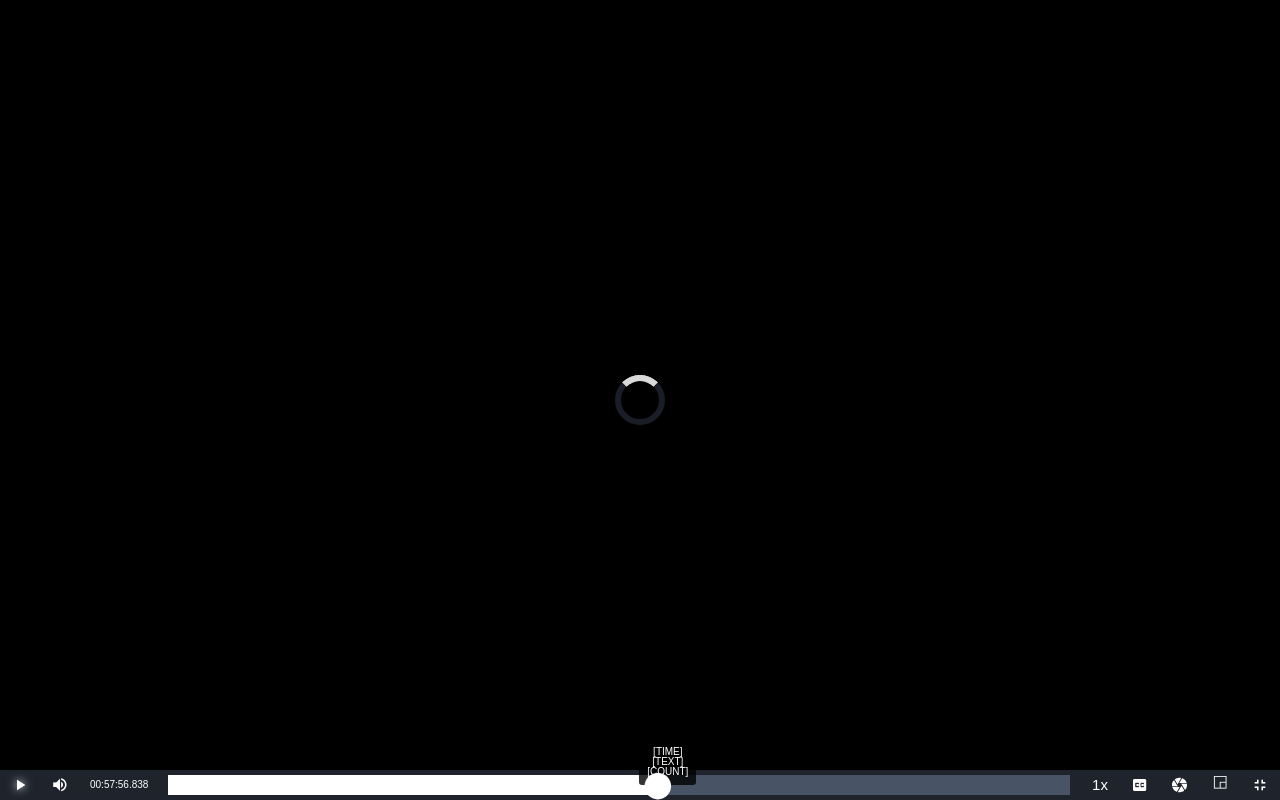 click on "[TIME]" at bounding box center [413, 785] 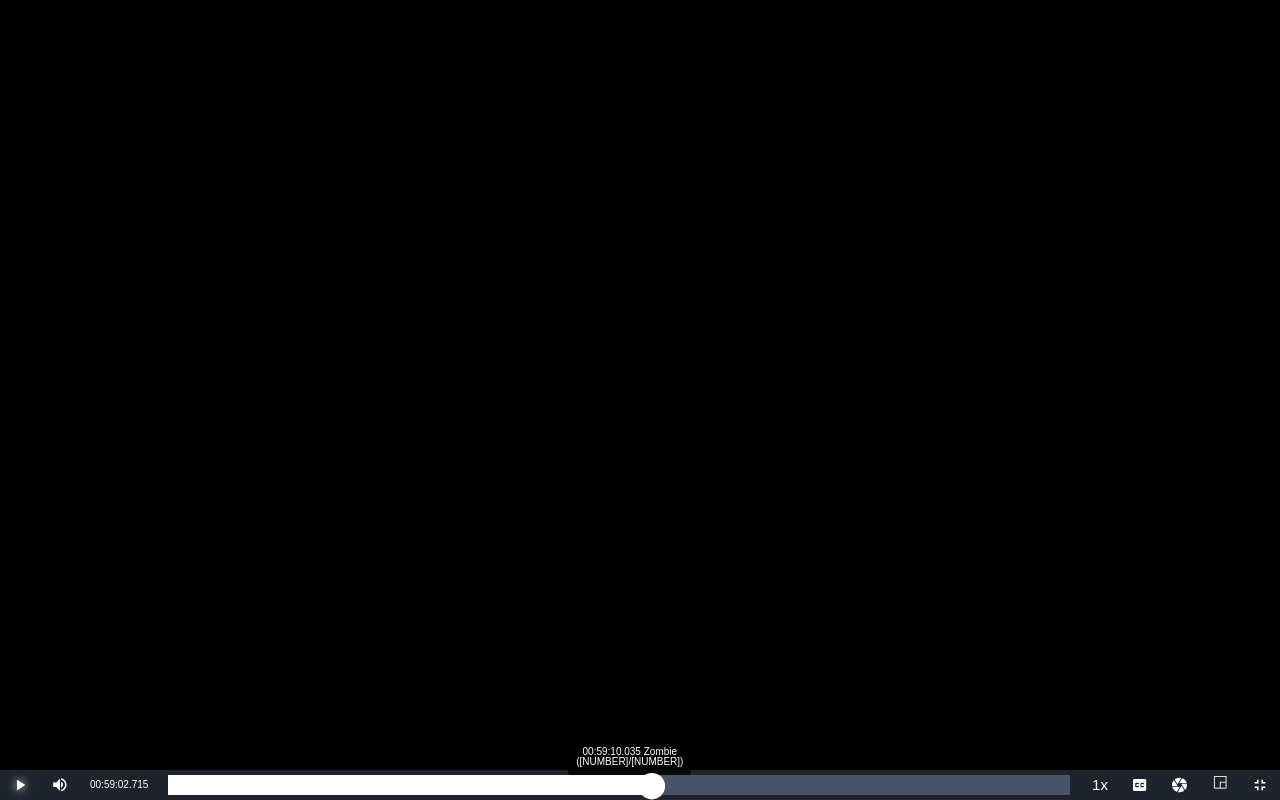 click on "00:49:08.778" at bounding box center (410, 785) 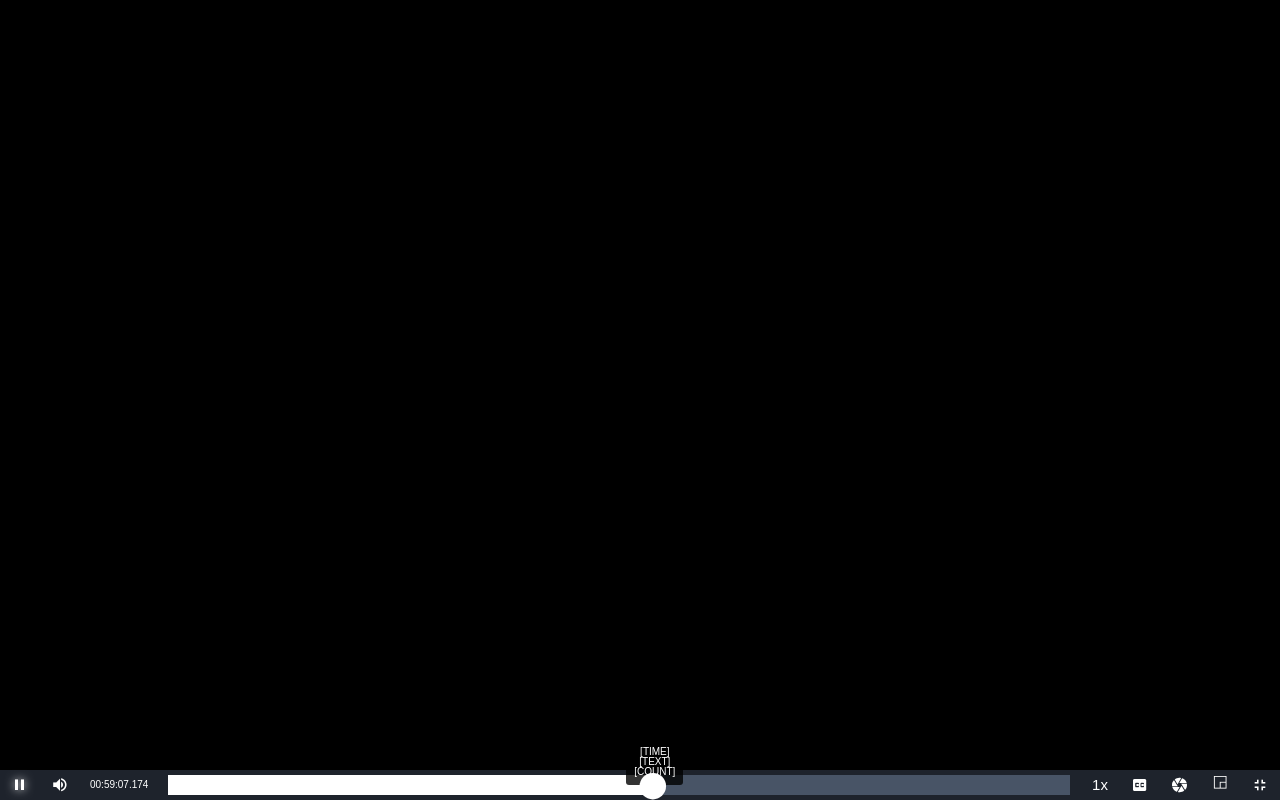 click on "[TIME]" at bounding box center (410, 785) 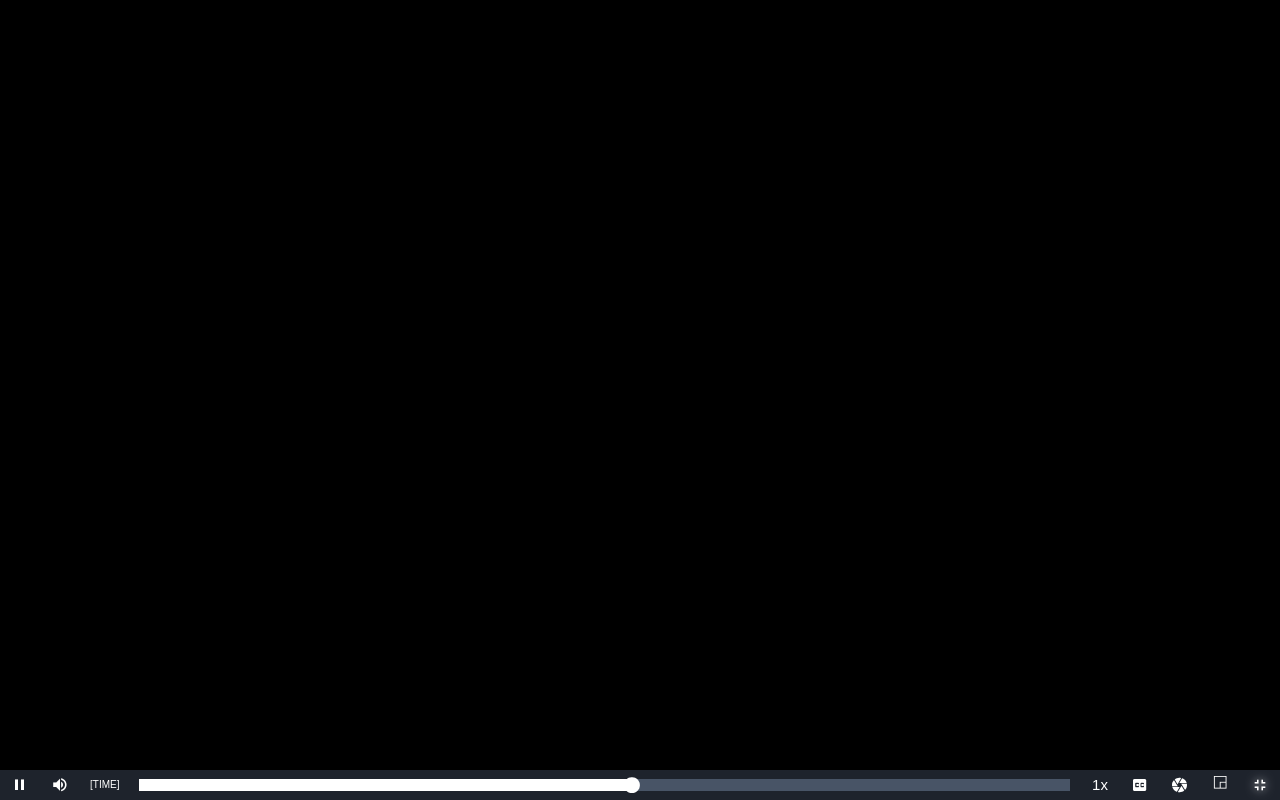 click at bounding box center [1260, 785] 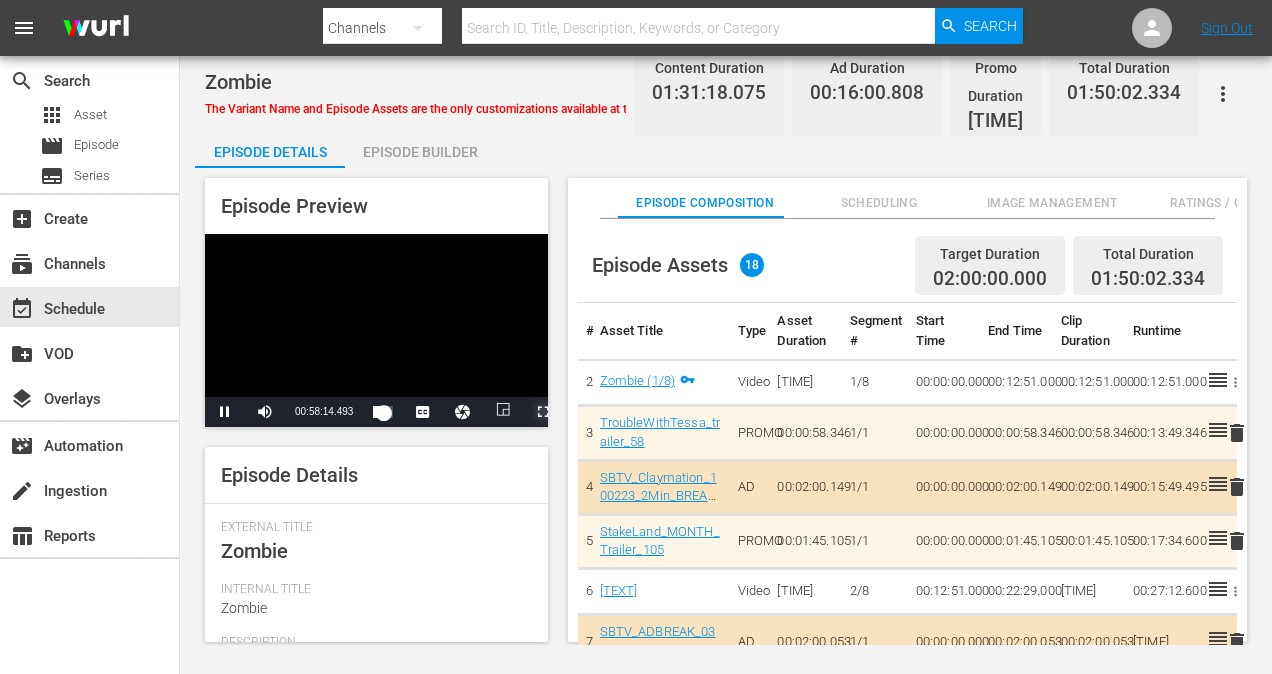 click at bounding box center (543, 412) 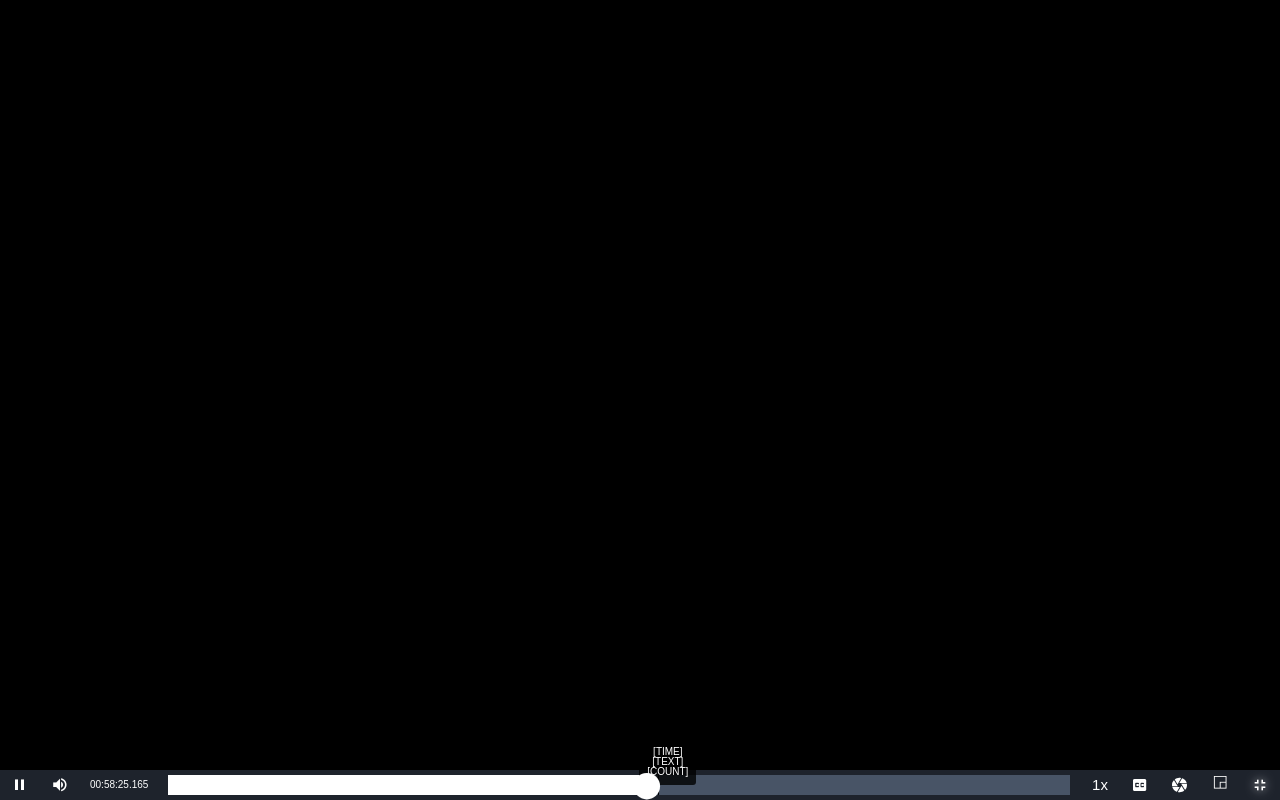 click on "00:47:41.185" at bounding box center (407, 785) 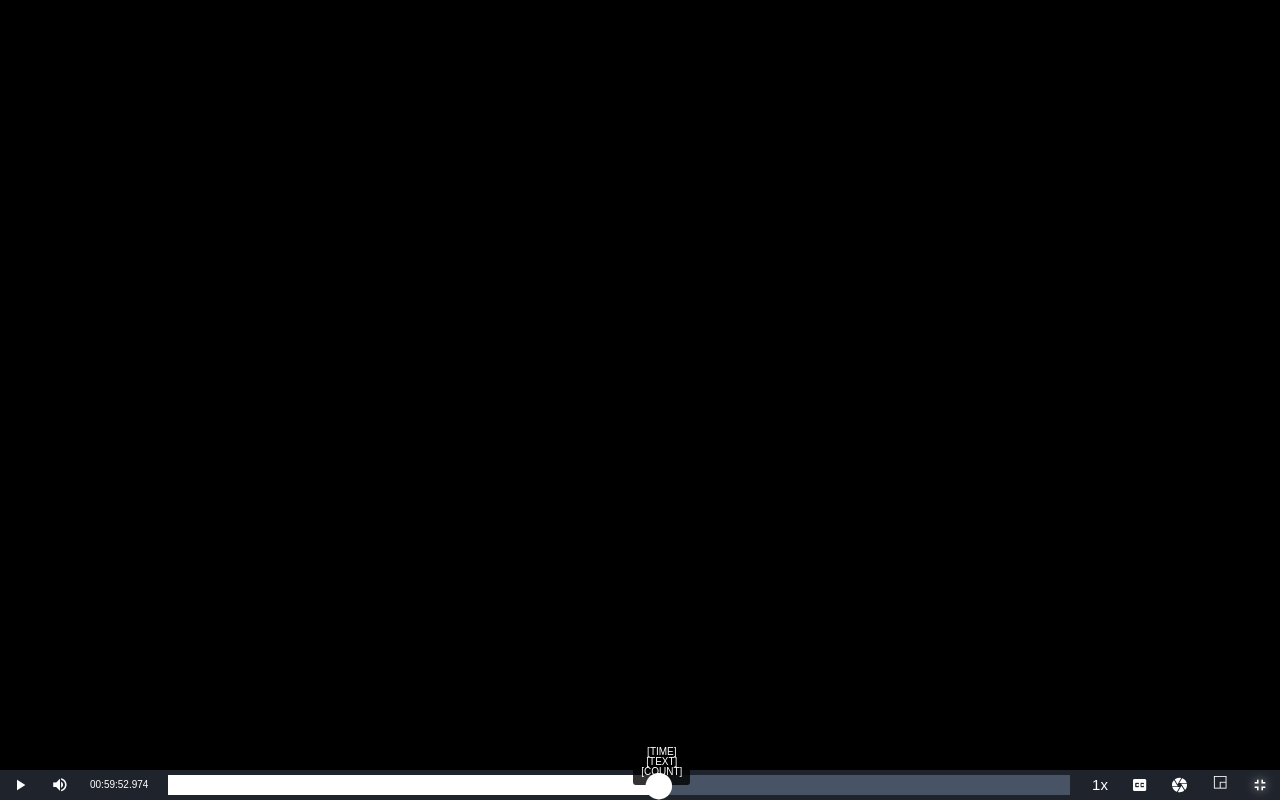 click on "00:49:08.966" at bounding box center [413, 785] 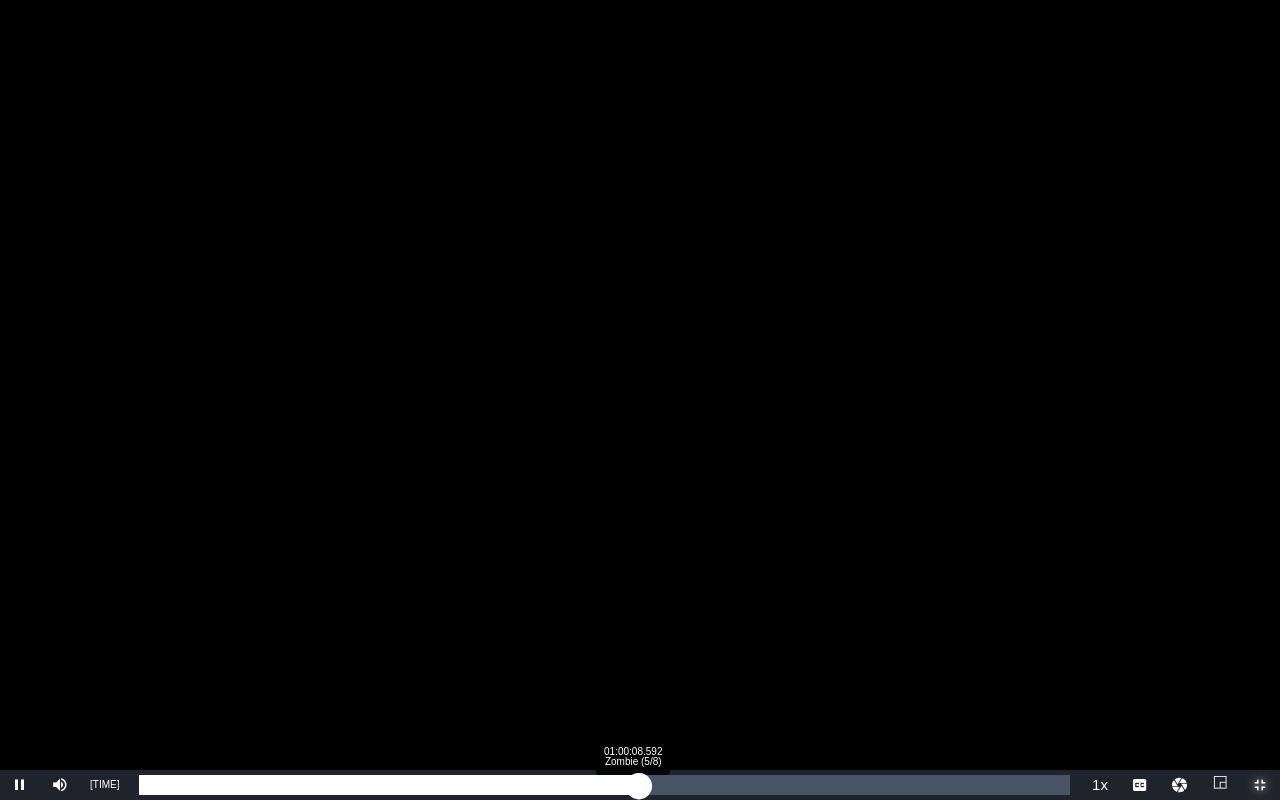 click on "00:48:20.021" at bounding box center (389, 785) 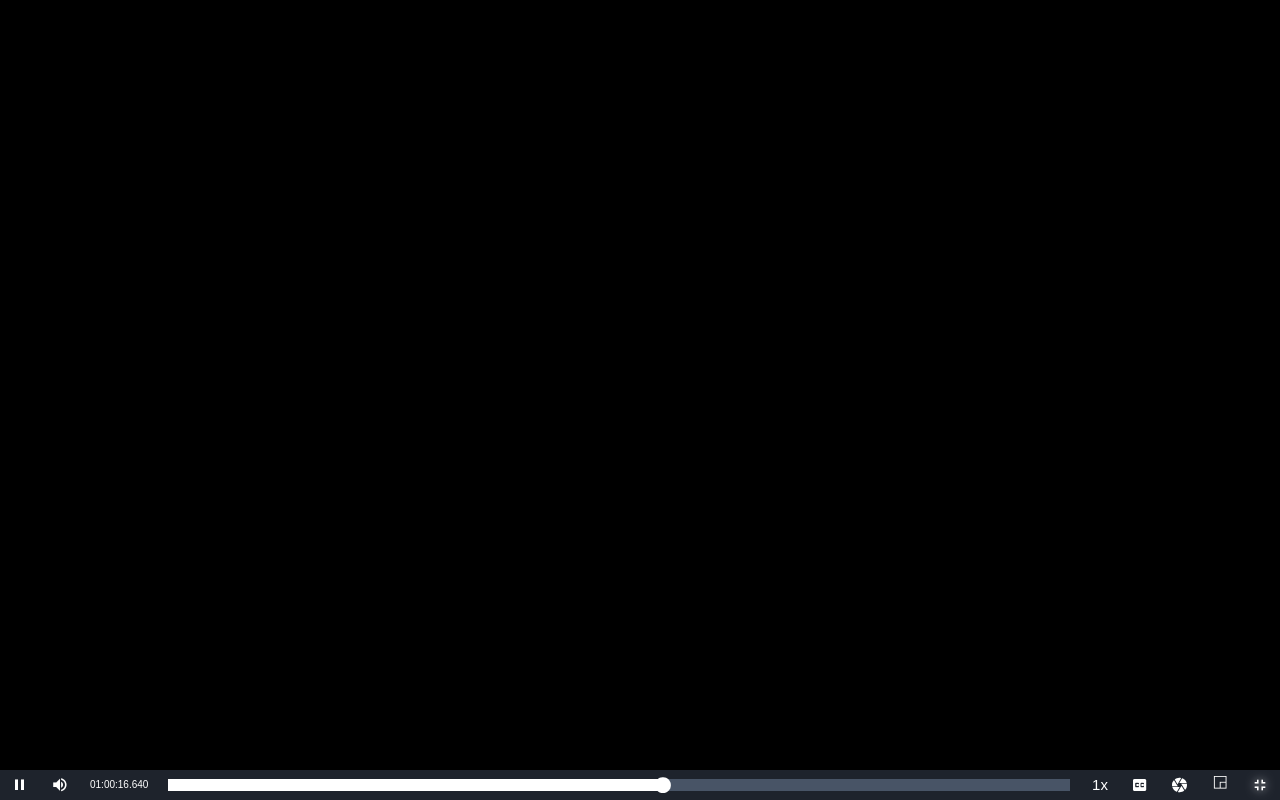 click at bounding box center (1260, 785) 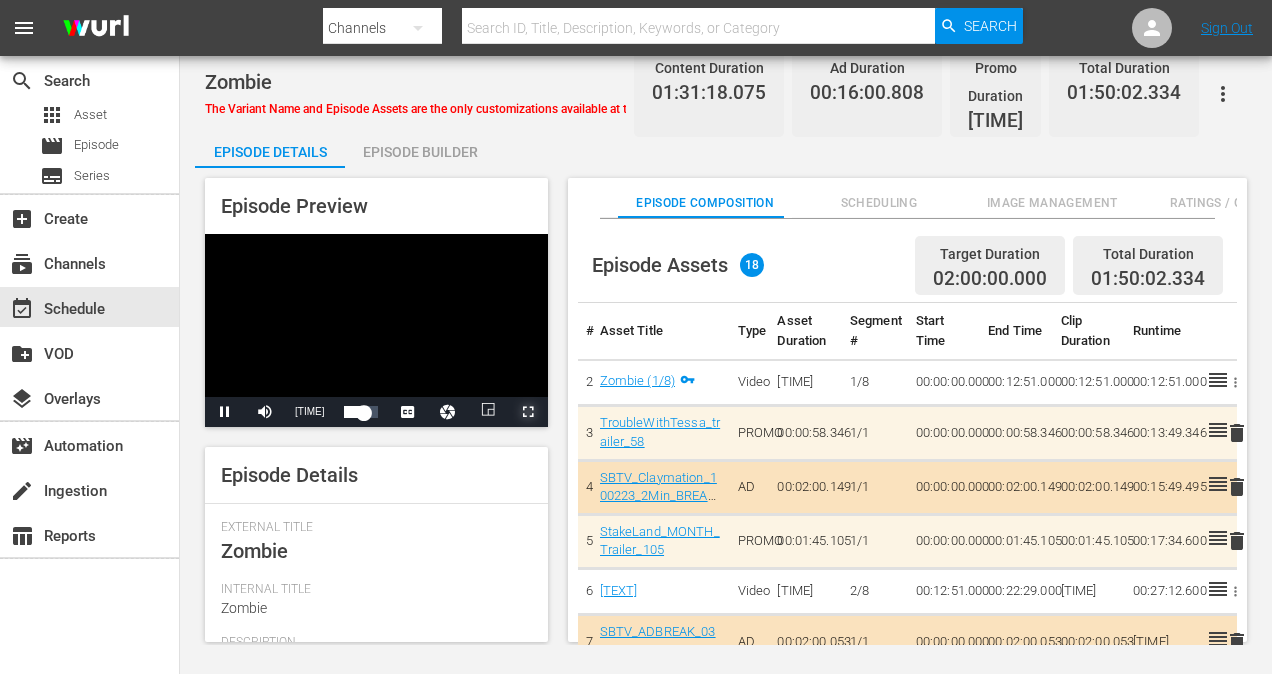 click at bounding box center [528, 412] 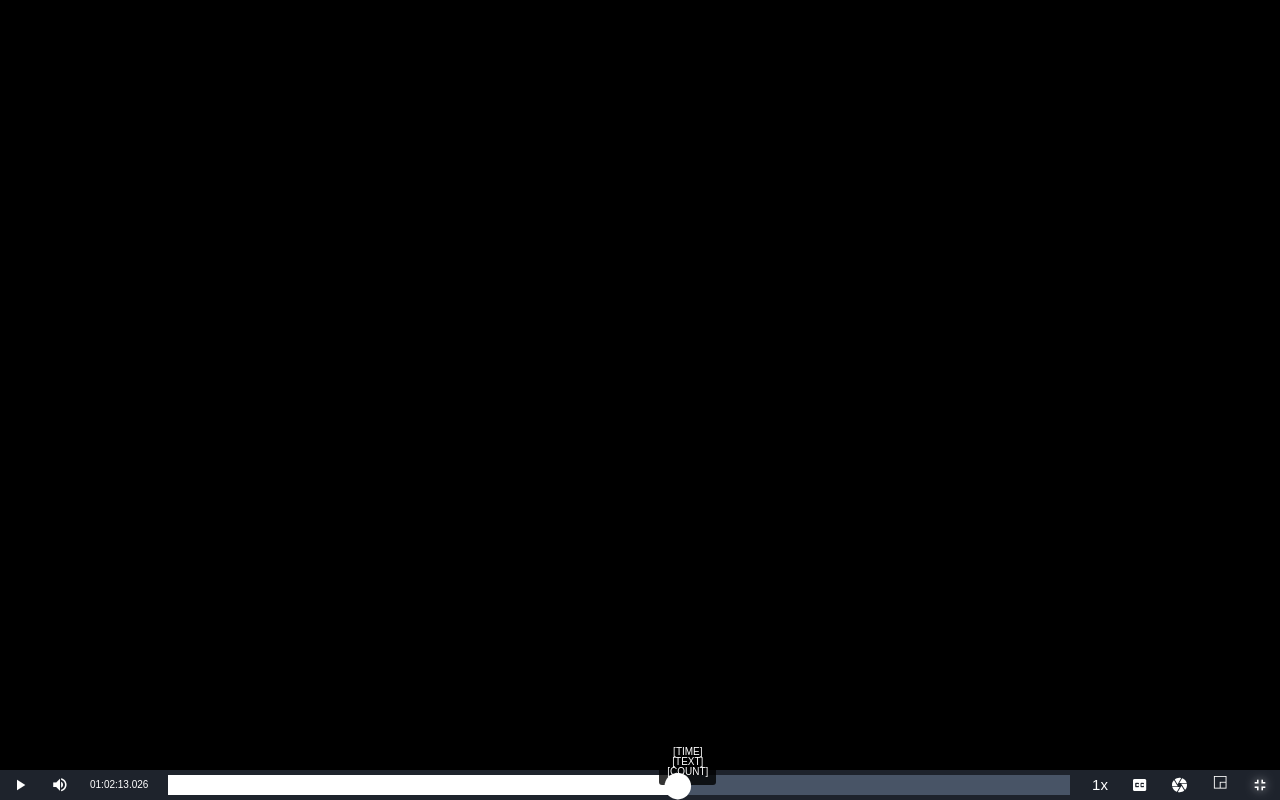 click on "00:49:43.554" at bounding box center [423, 785] 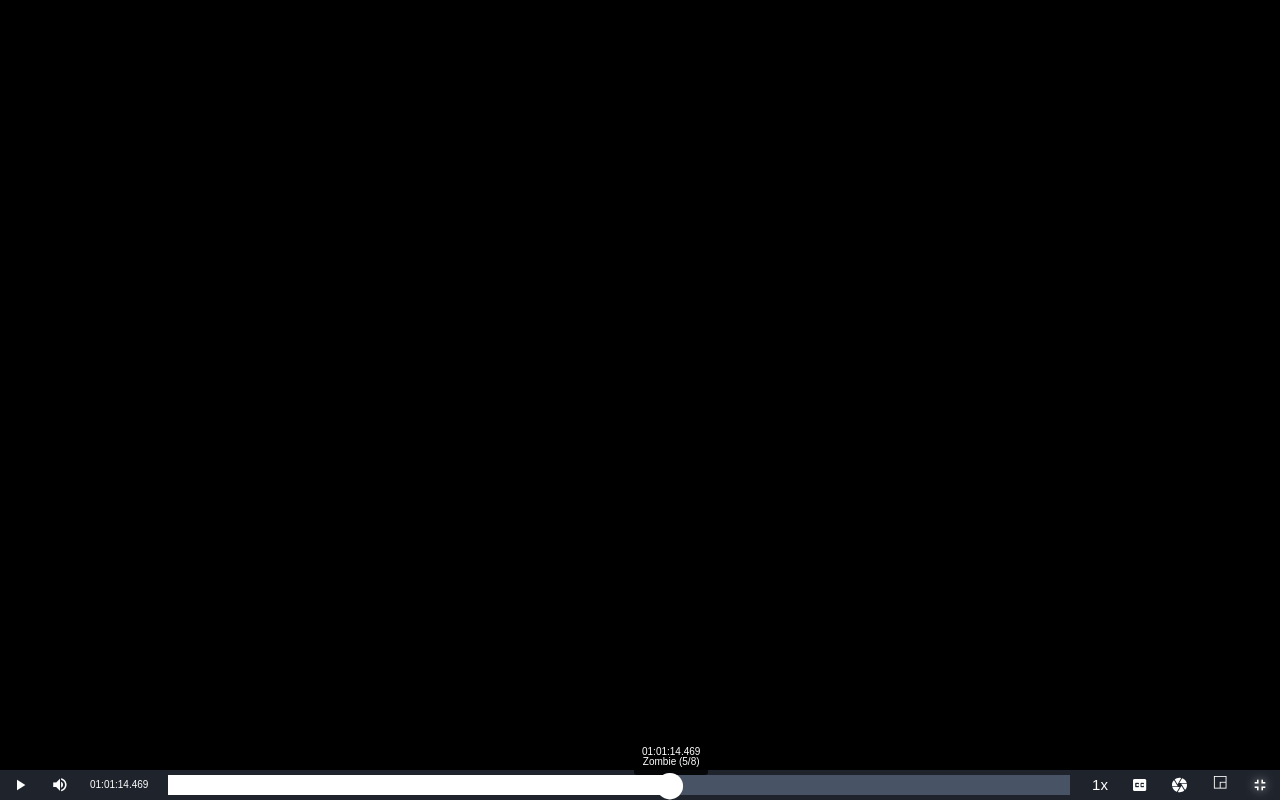 click on "00:51:31.241" at bounding box center [419, 785] 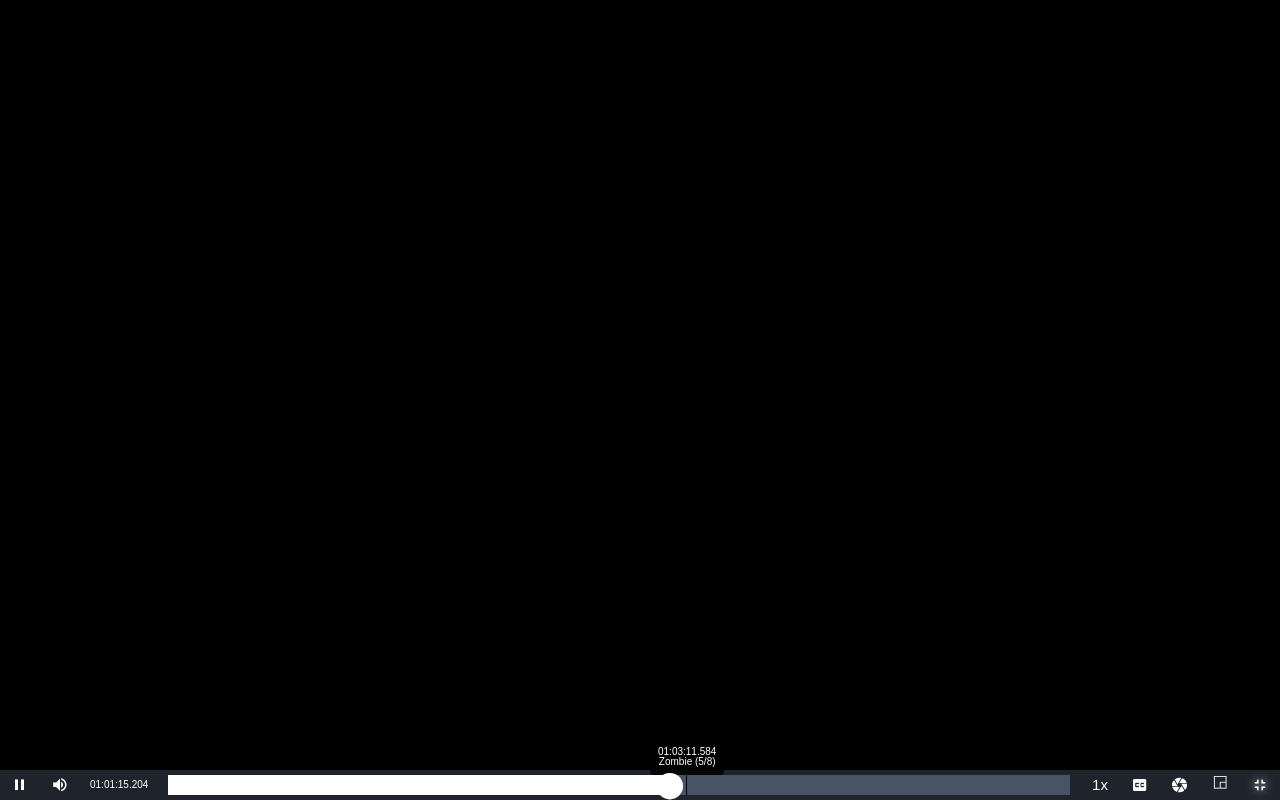 click on "[TEXT] : [PERCENT] [TIME]
[TEXT] [COUNT]" at bounding box center [619, 785] 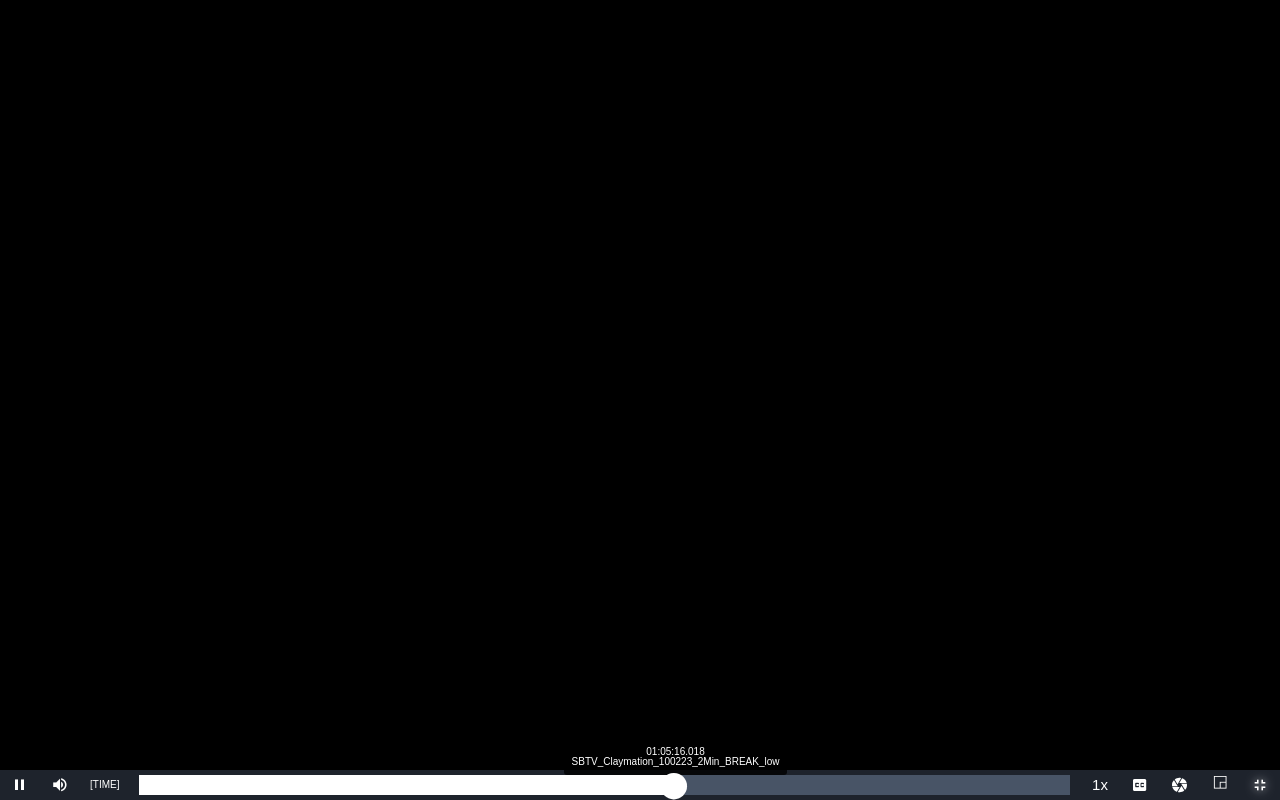 click on "Loaded :  57.56% 01:05:16.018
SBTV_Claymation_100223_2Min_BREAK_low 00:52:30.214" at bounding box center (604, 785) 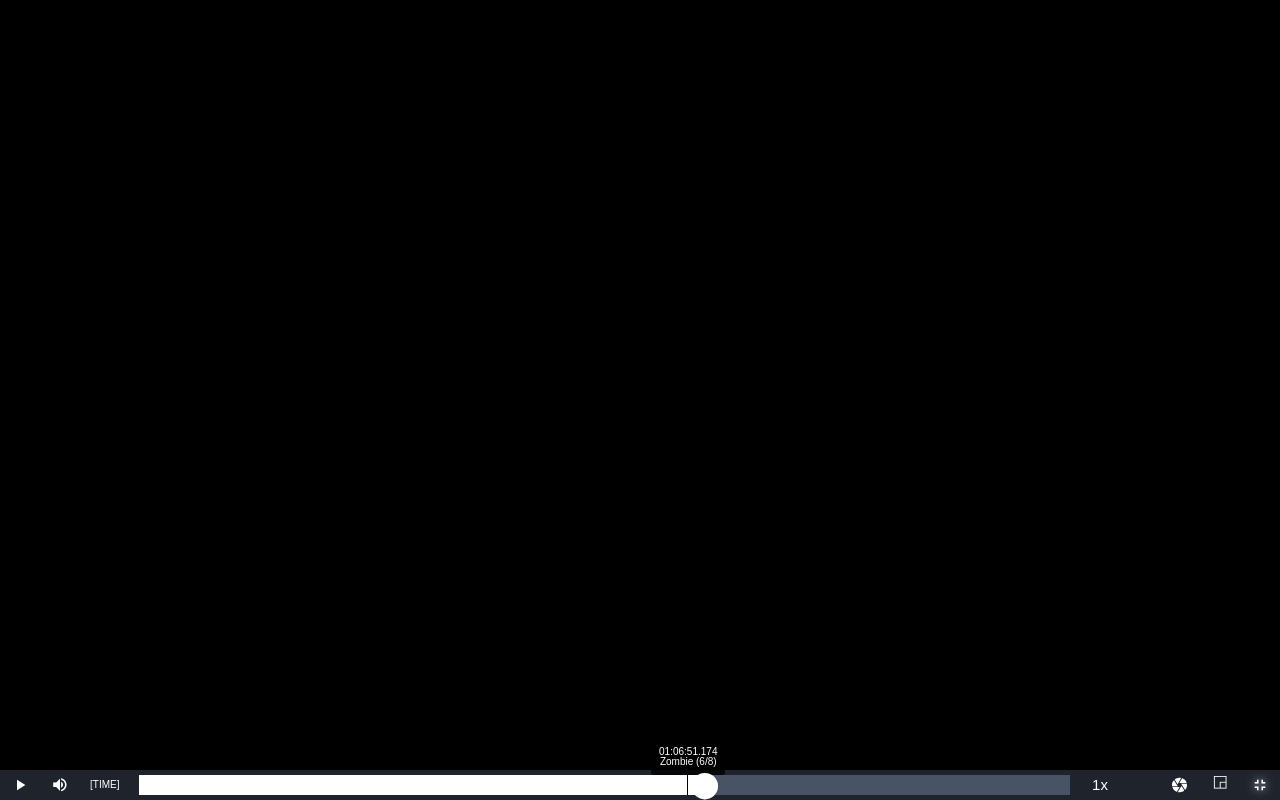 click on "00:00:00.000" at bounding box center (421, 785) 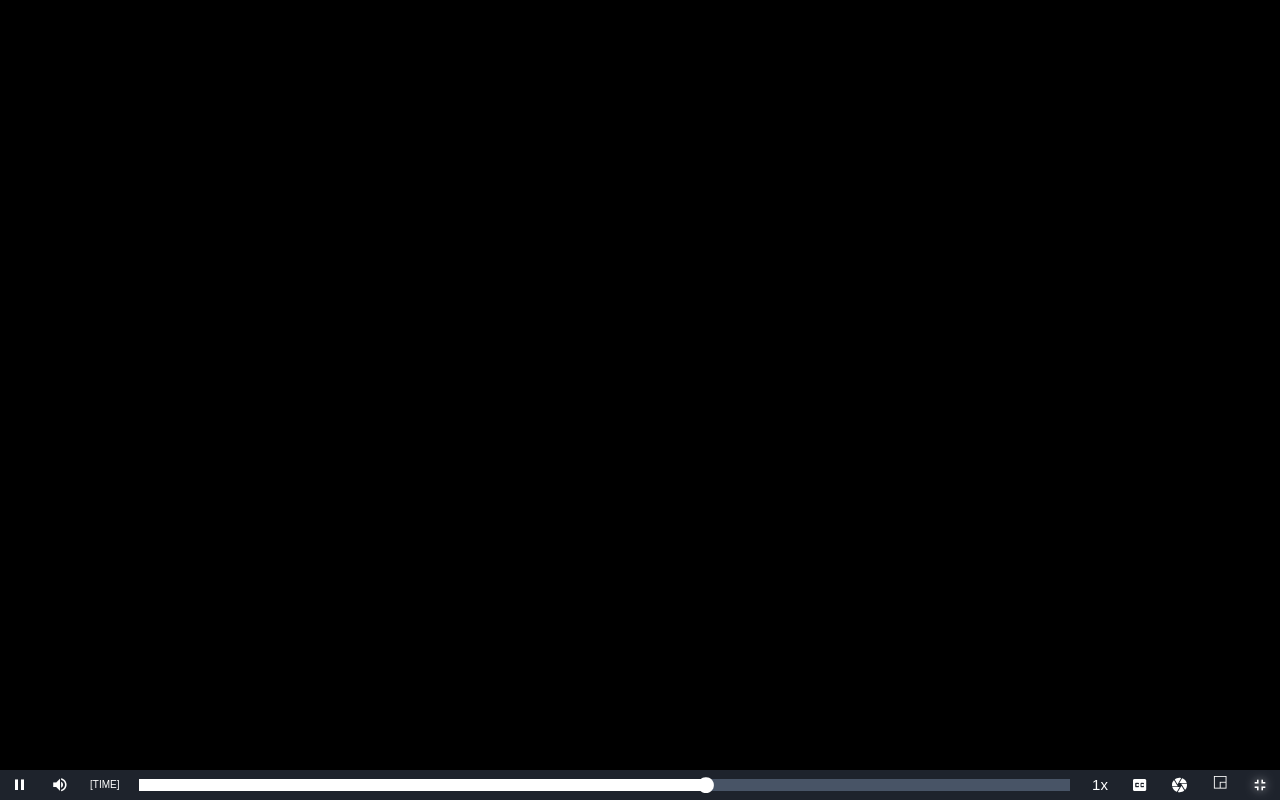 click at bounding box center [1260, 785] 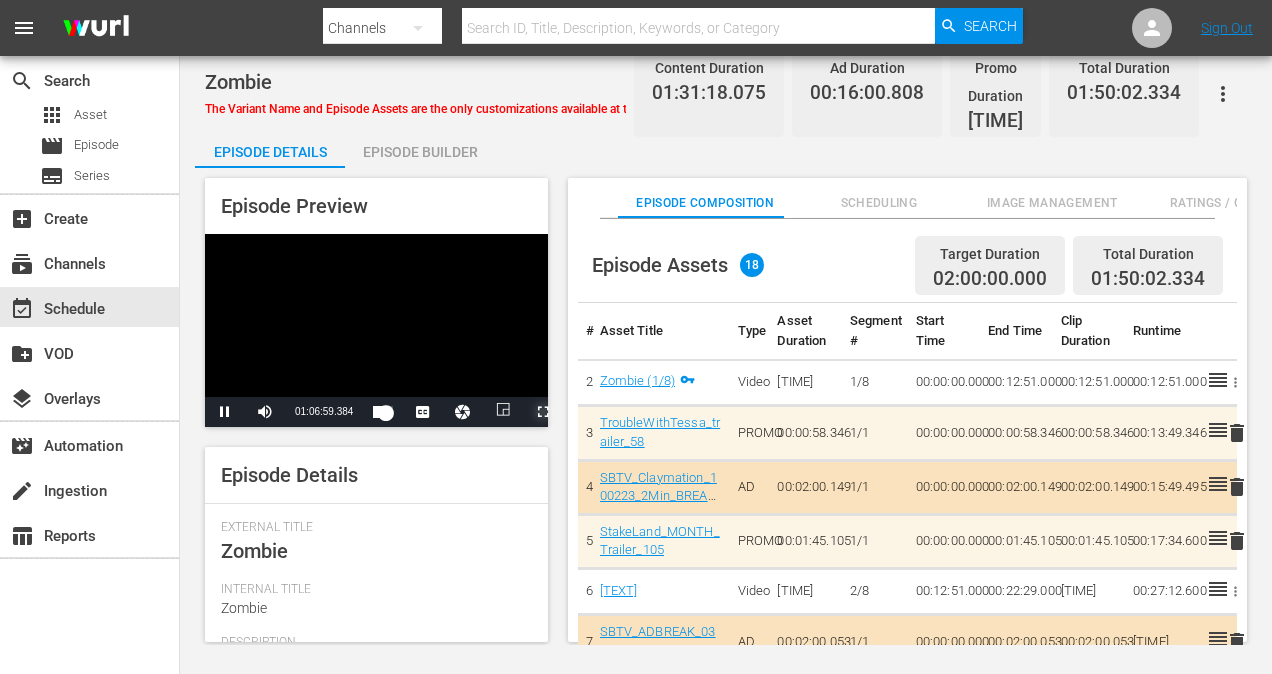 click at bounding box center [543, 412] 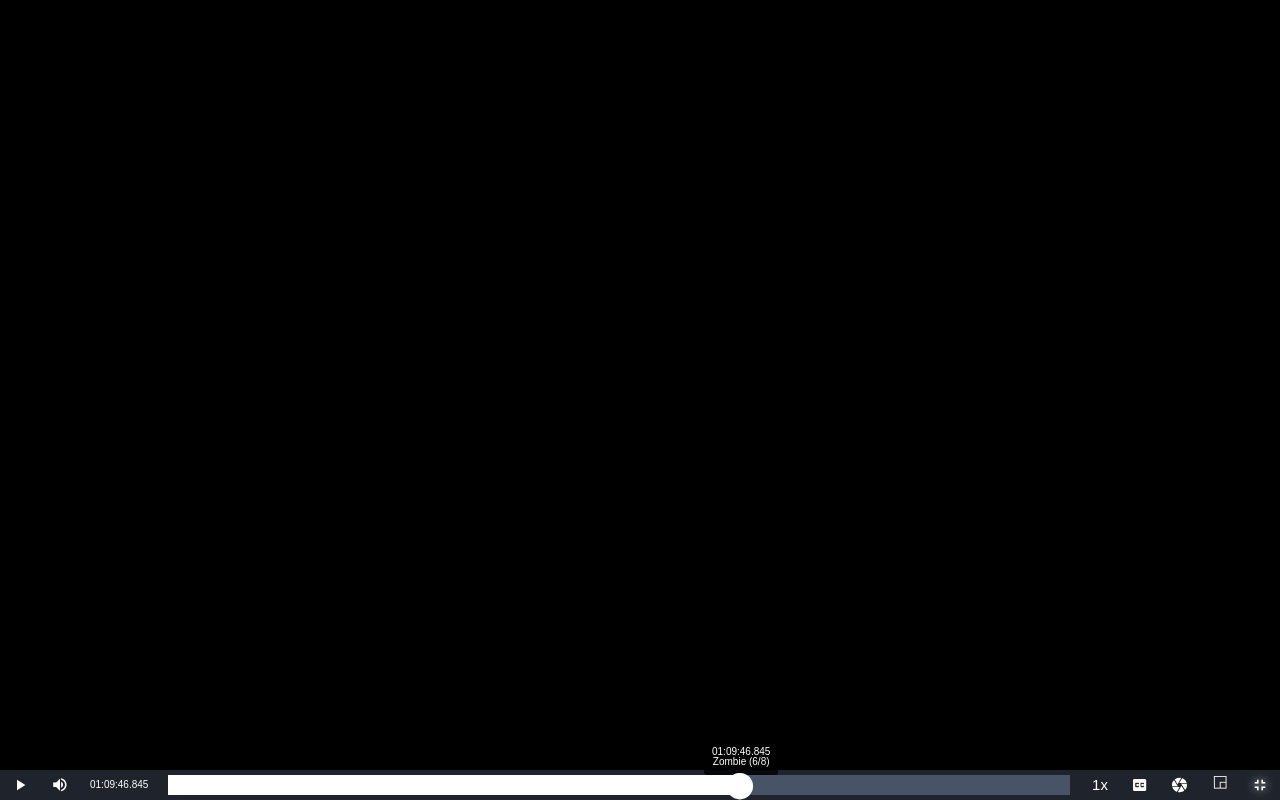 click on "Loaded :  [PERCENT] 01:09:46.845
Zombie ([NUMBER]/[NUMBER])" at bounding box center [619, 785] 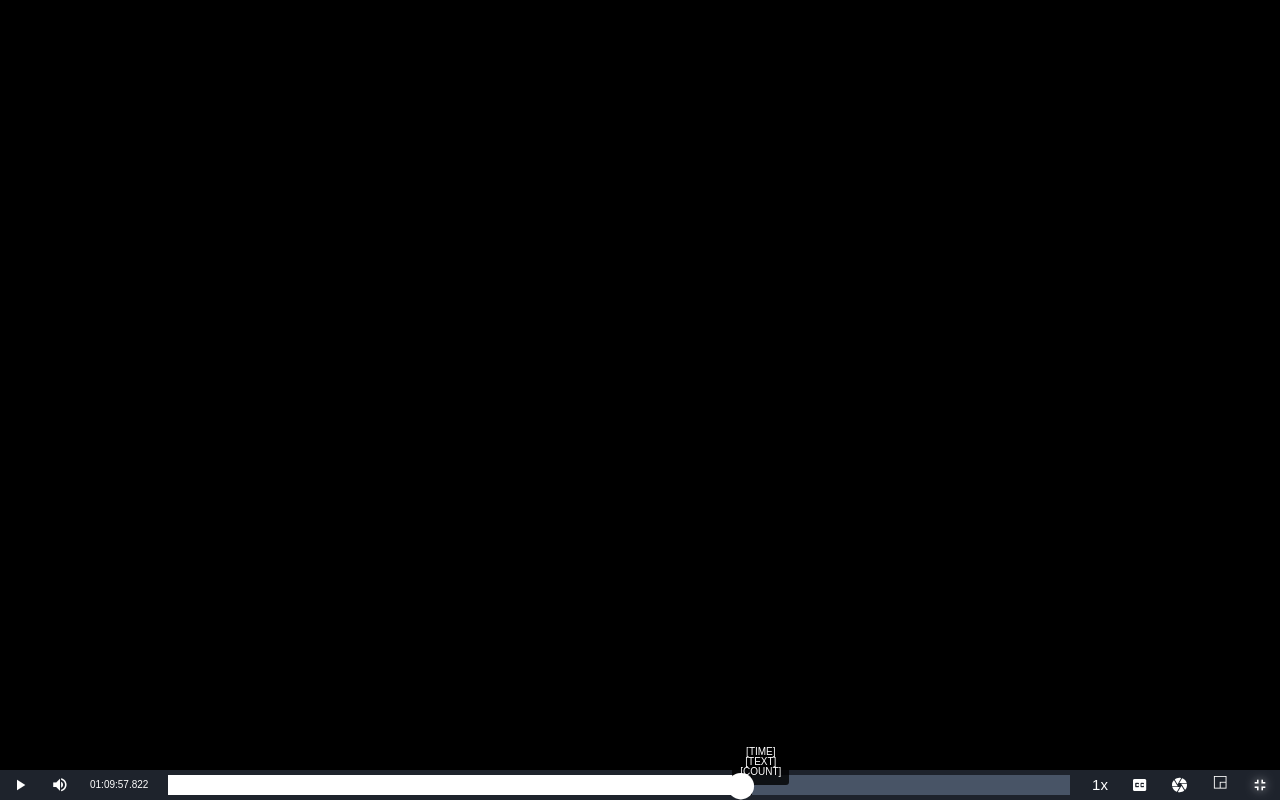 click on "00:57:13.903" at bounding box center (454, 785) 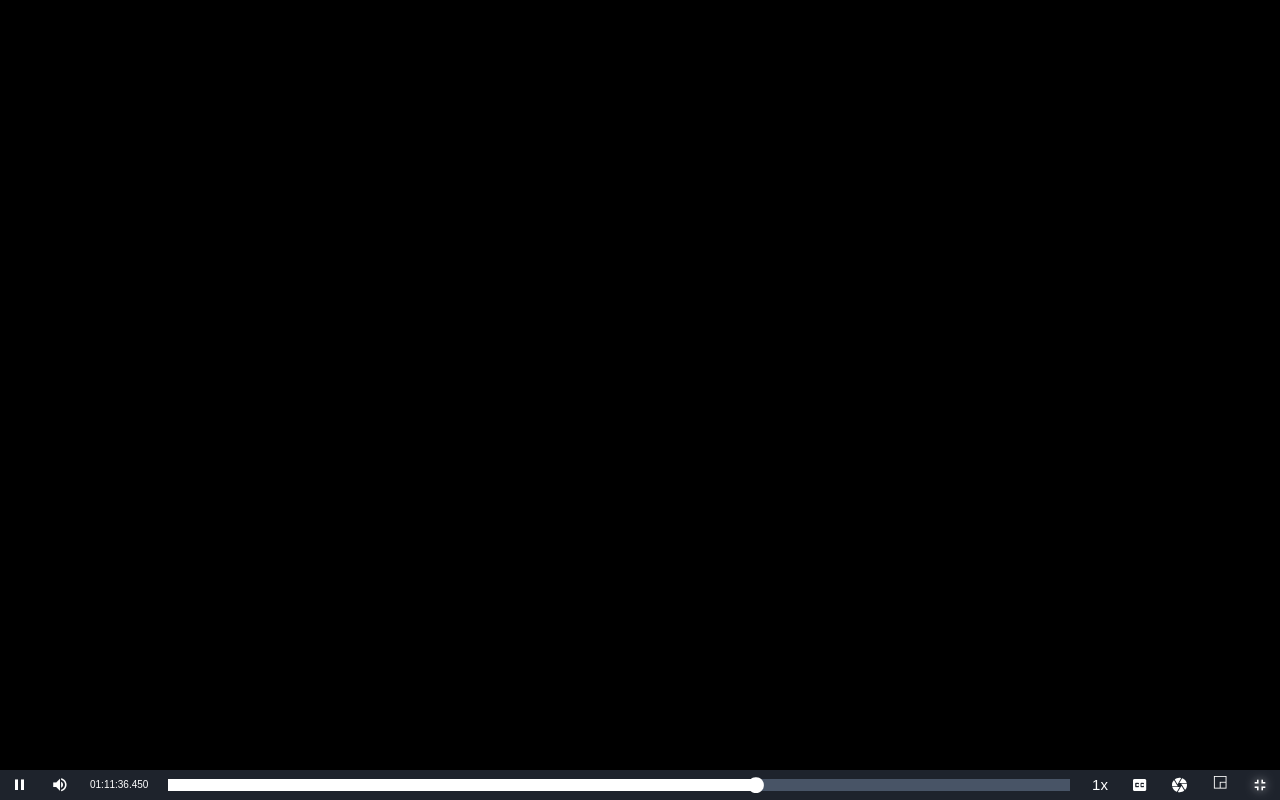 click at bounding box center (1260, 785) 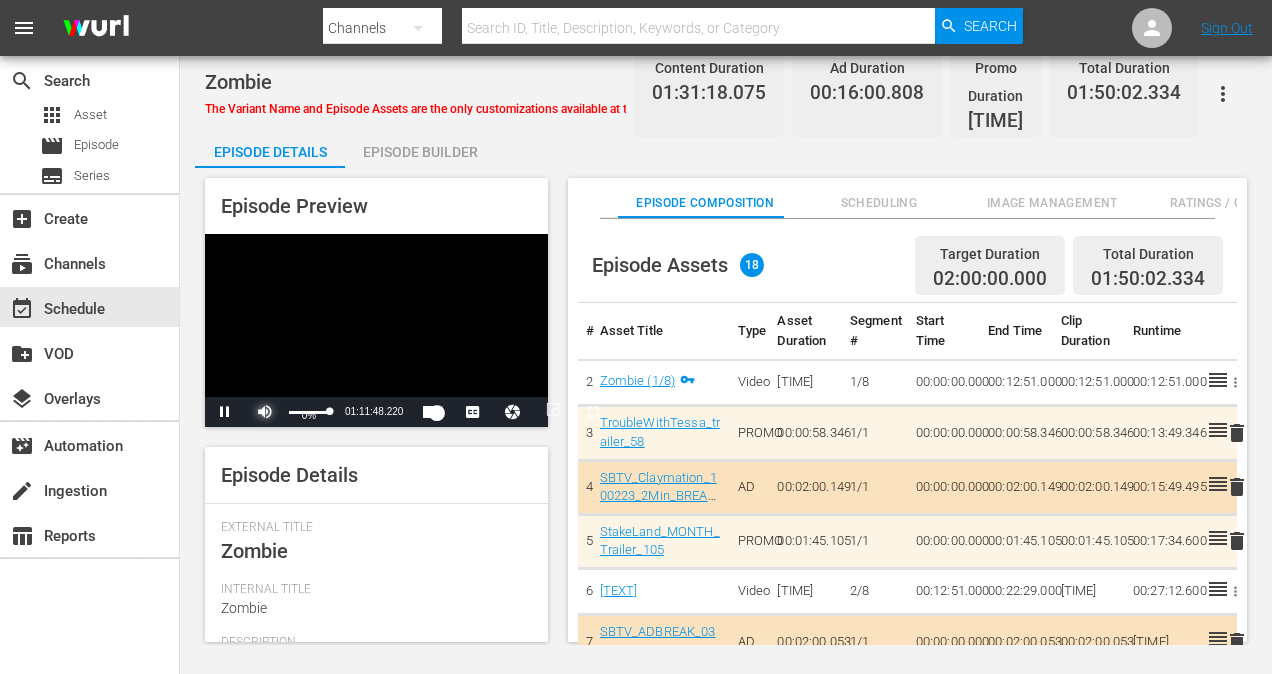 click at bounding box center (265, 412) 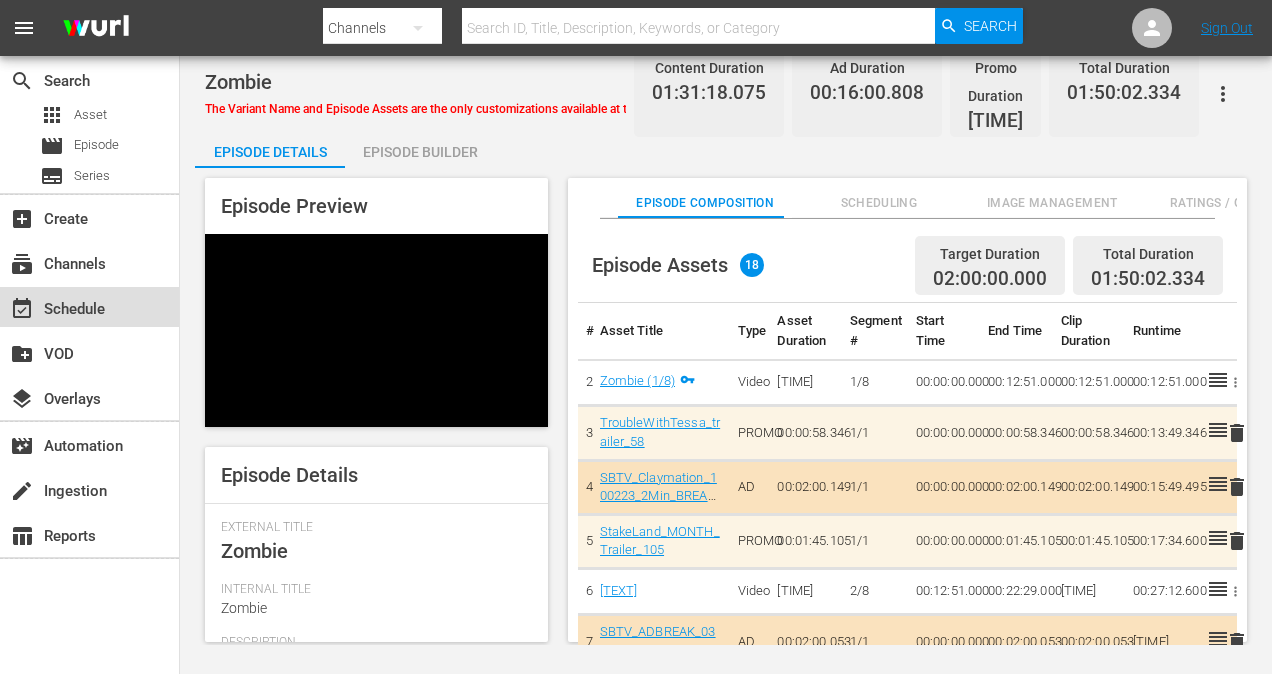 click on "event_available   Schedule" at bounding box center (56, 306) 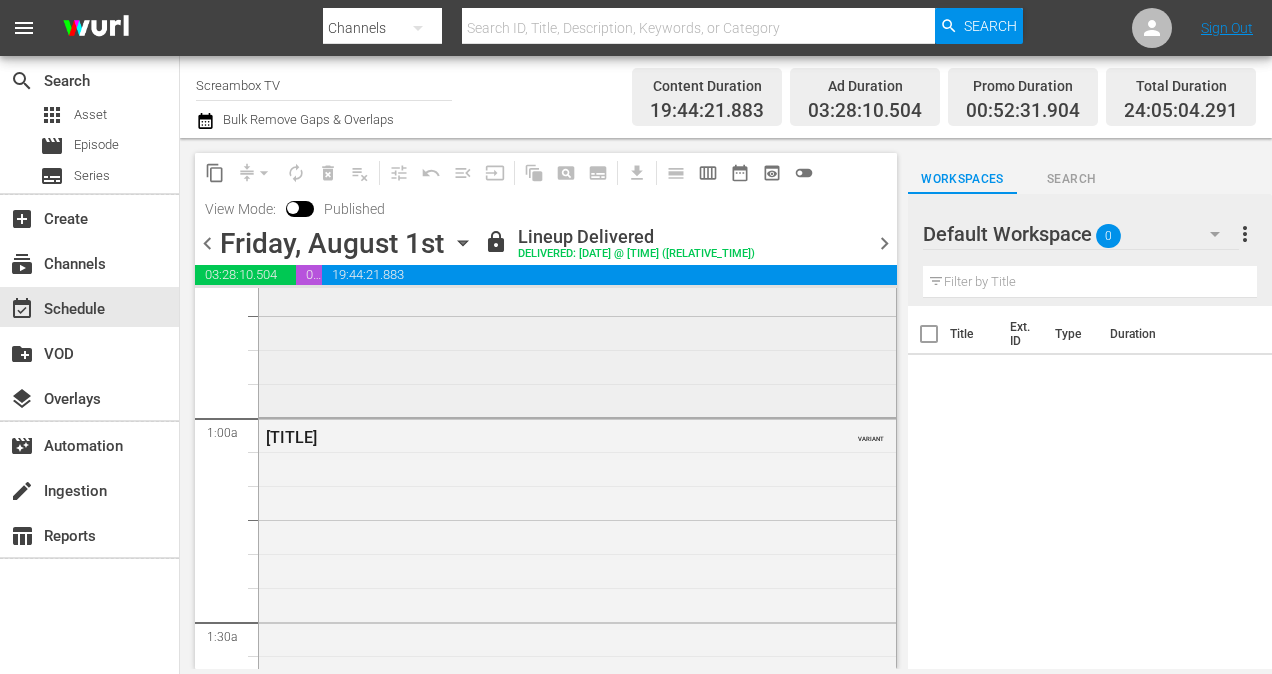 scroll, scrollTop: 0, scrollLeft: 0, axis: both 